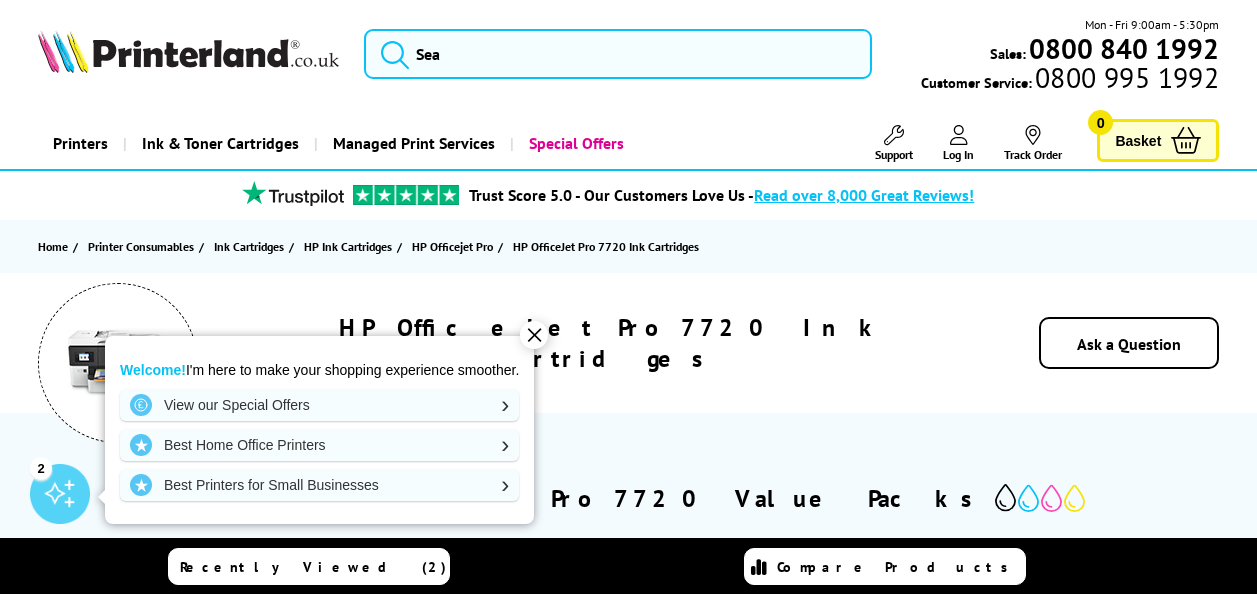 scroll, scrollTop: 0, scrollLeft: 0, axis: both 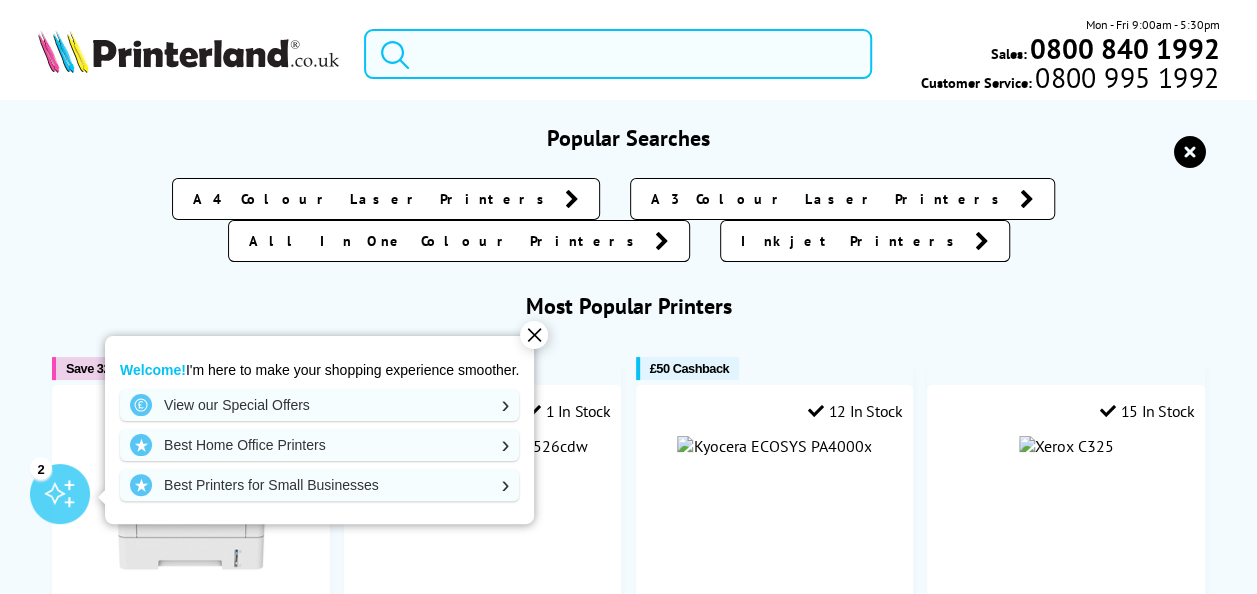 click at bounding box center [618, 54] 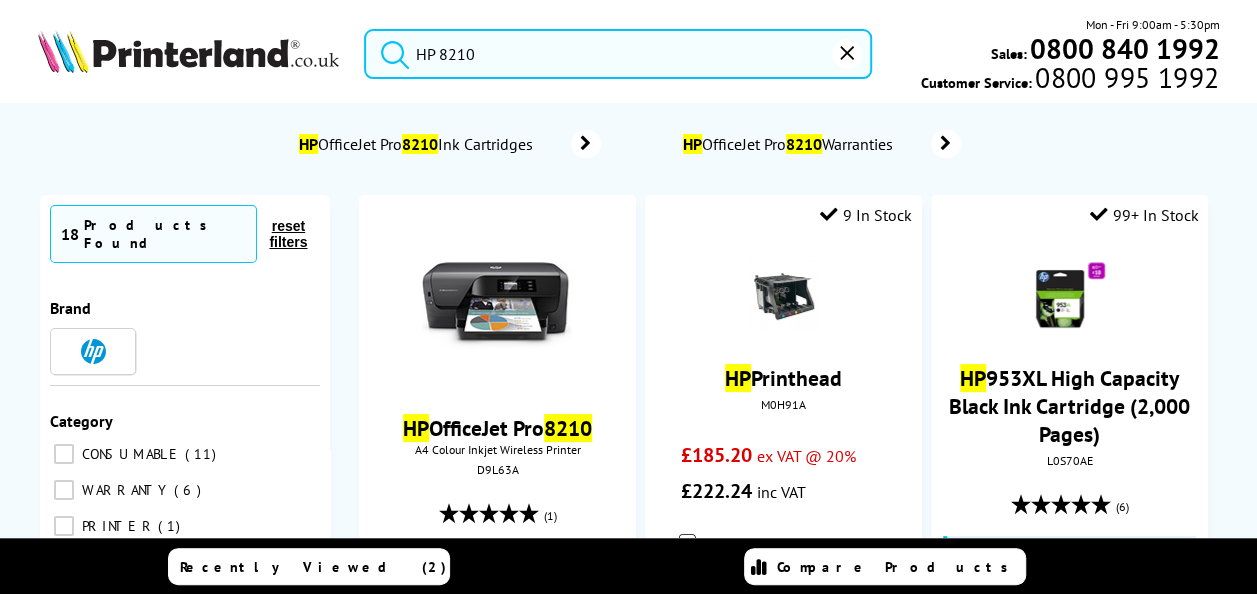 type on "HP 8210" 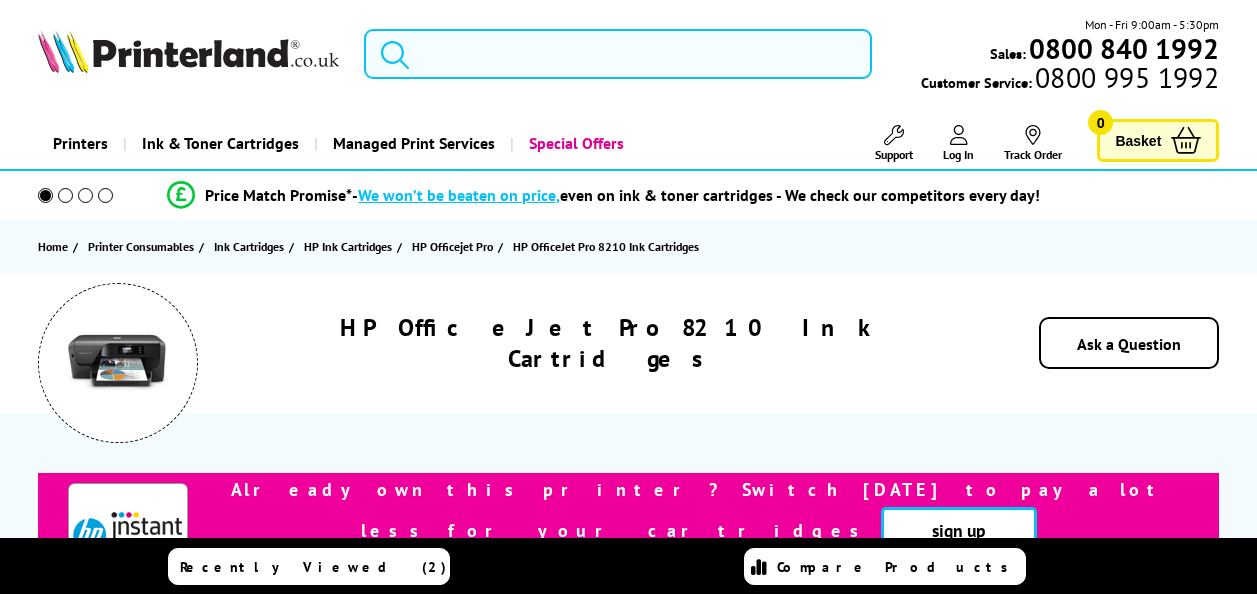 scroll, scrollTop: 0, scrollLeft: 0, axis: both 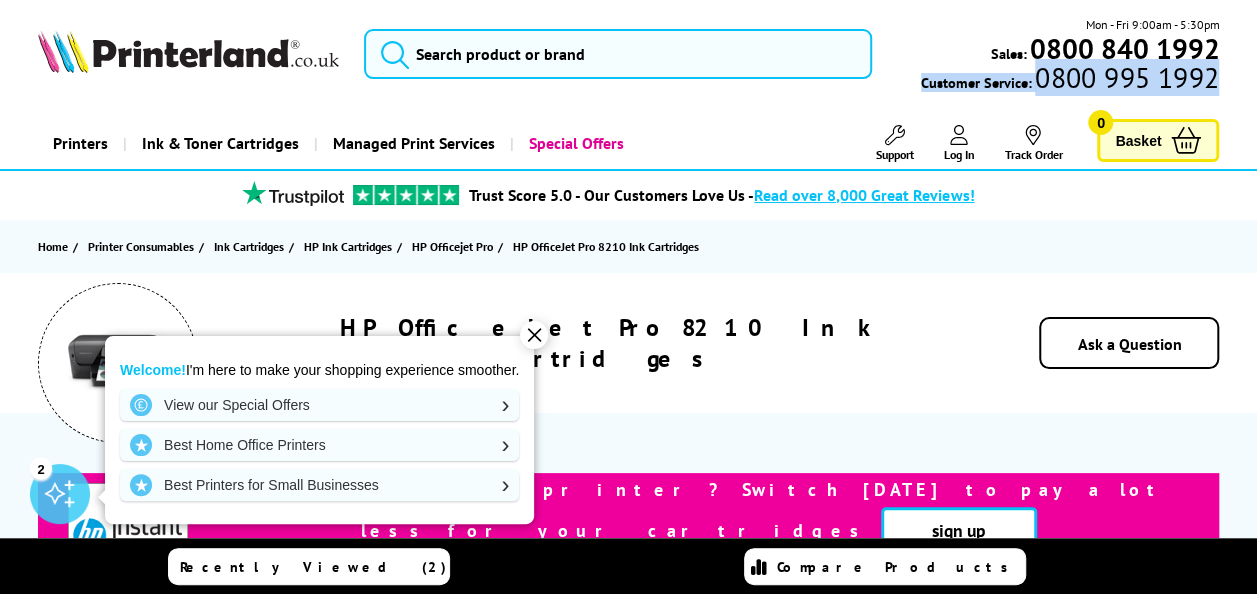 drag, startPoint x: 1254, startPoint y: 42, endPoint x: 1262, endPoint y: 100, distance: 58.549126 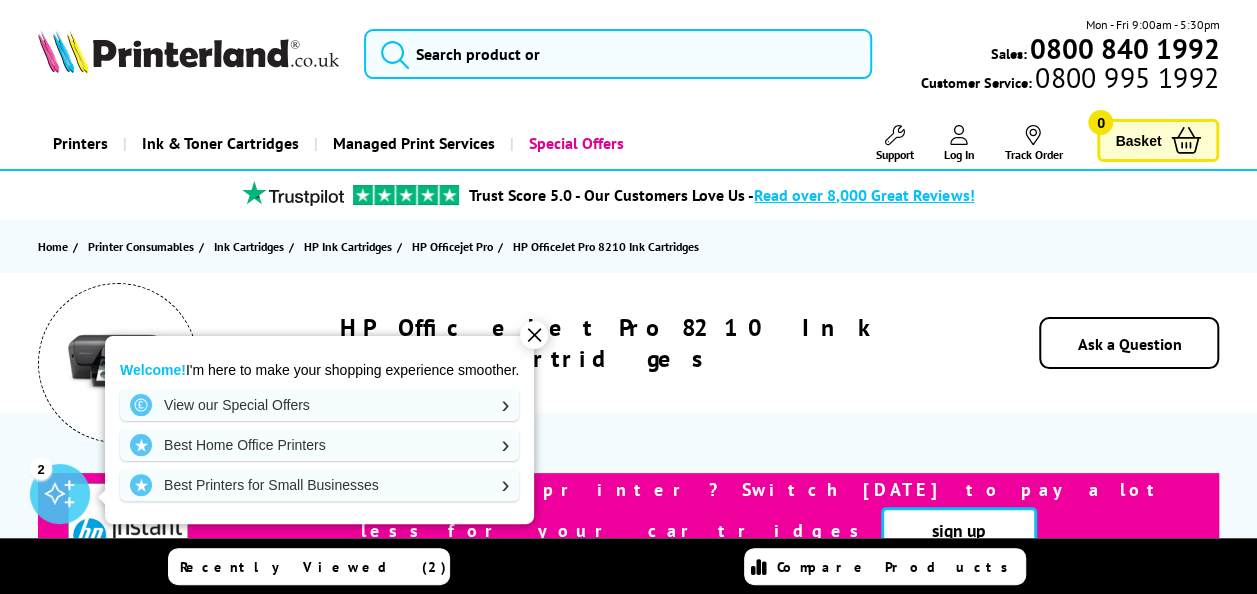 click on "Welcome!  I'm here to make your shopping experience smoother.   View our Special Offers Best Home Office Printers Best Printers for Small Businesses" at bounding box center [319, 430] 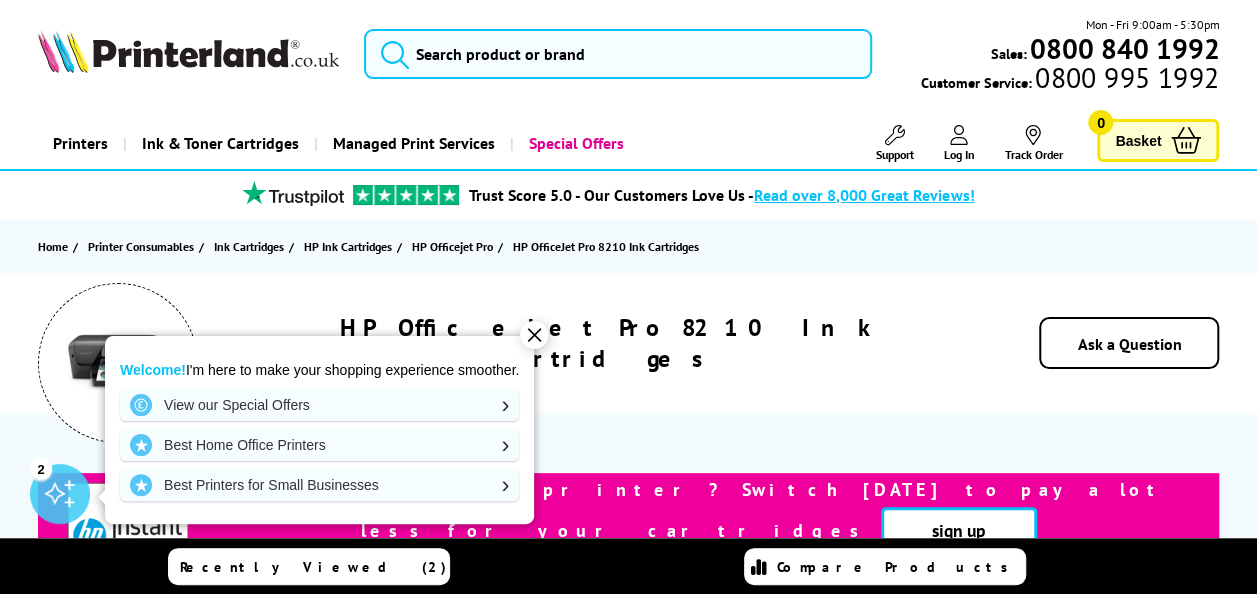 click on "✕" at bounding box center (534, 335) 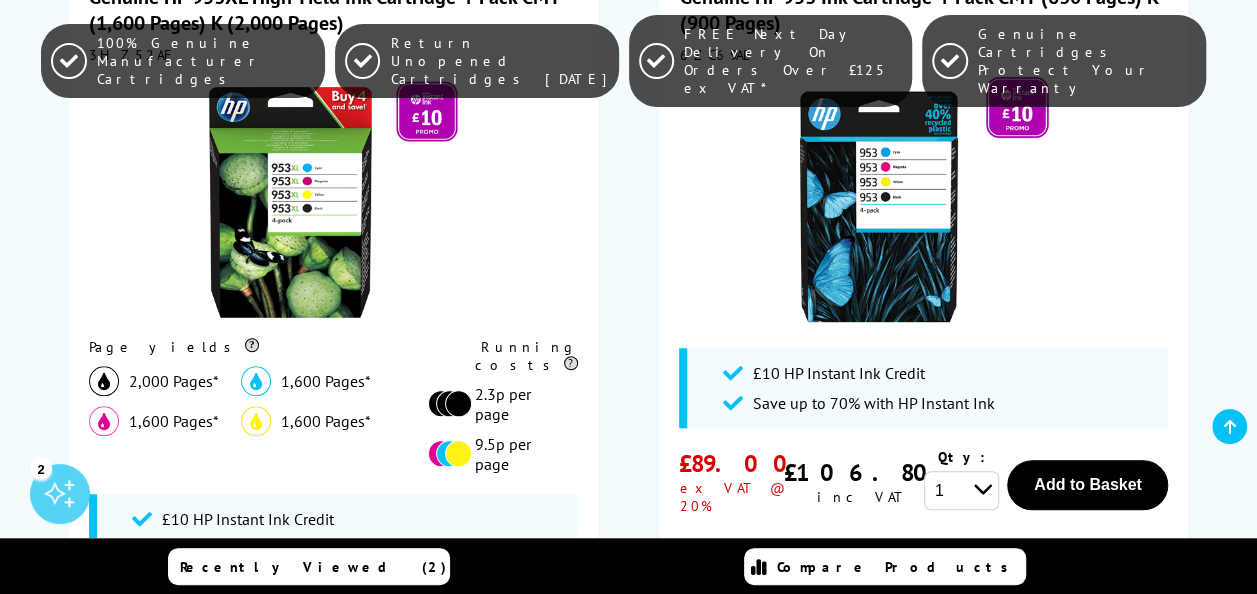 scroll, scrollTop: 725, scrollLeft: 0, axis: vertical 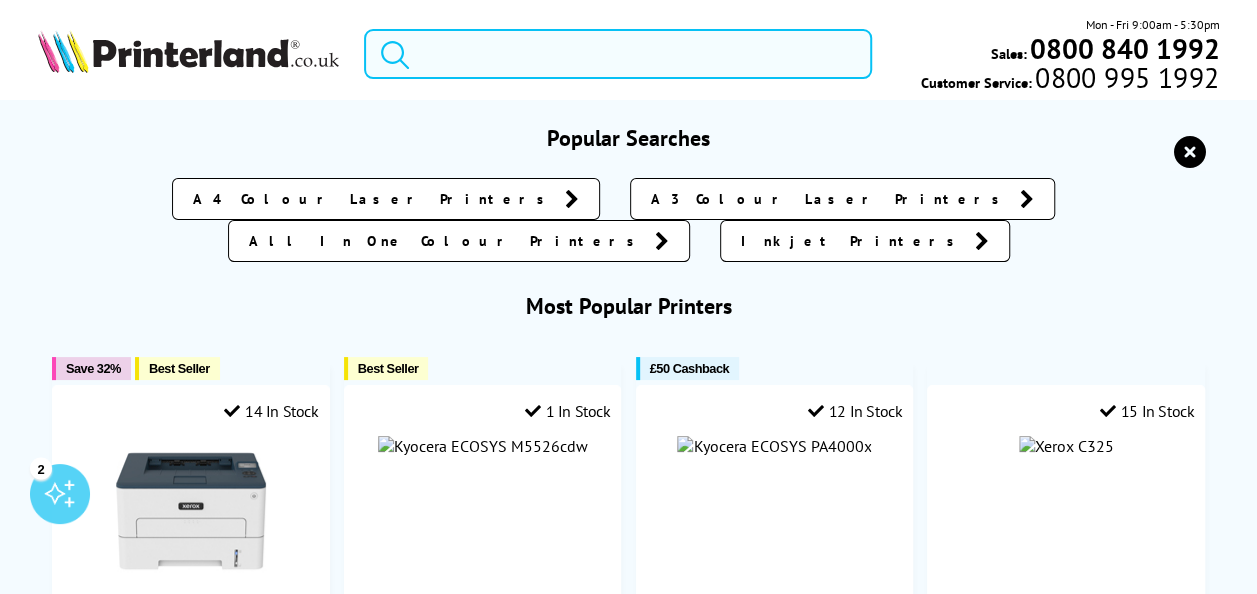 click at bounding box center (618, 54) 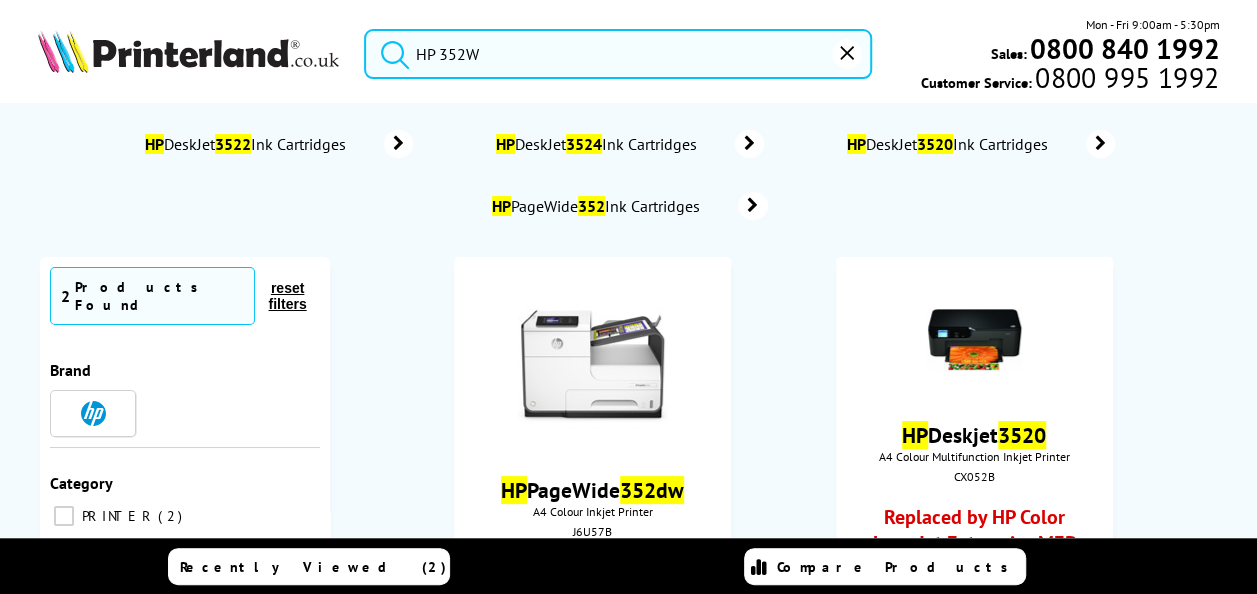 type on "HP 352W" 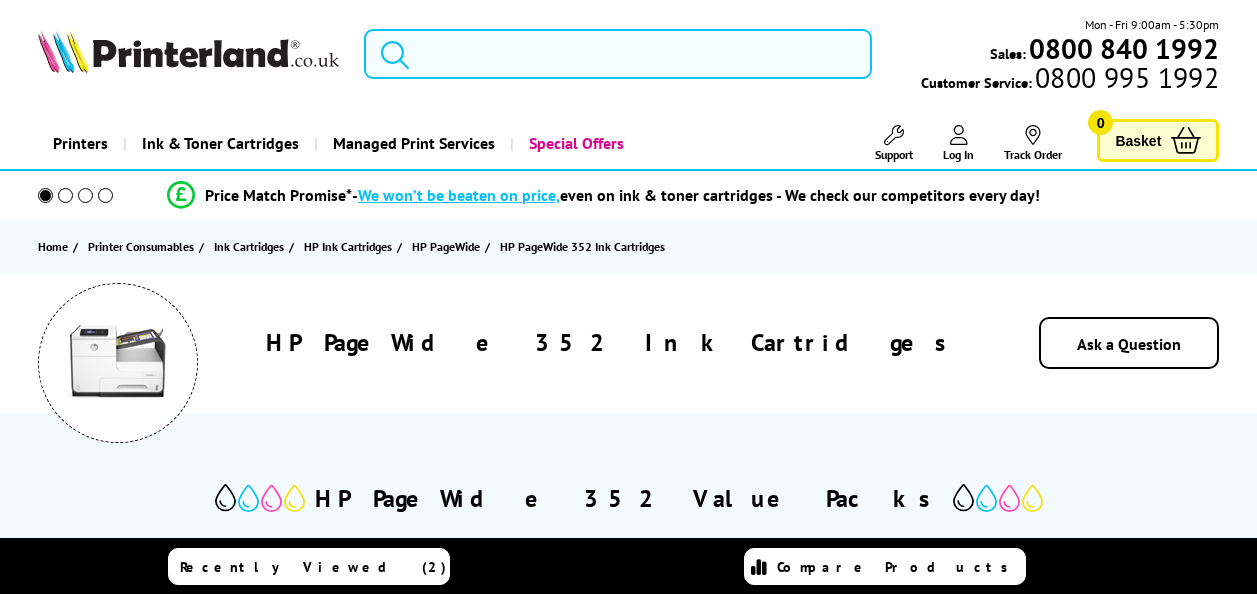 scroll, scrollTop: 0, scrollLeft: 0, axis: both 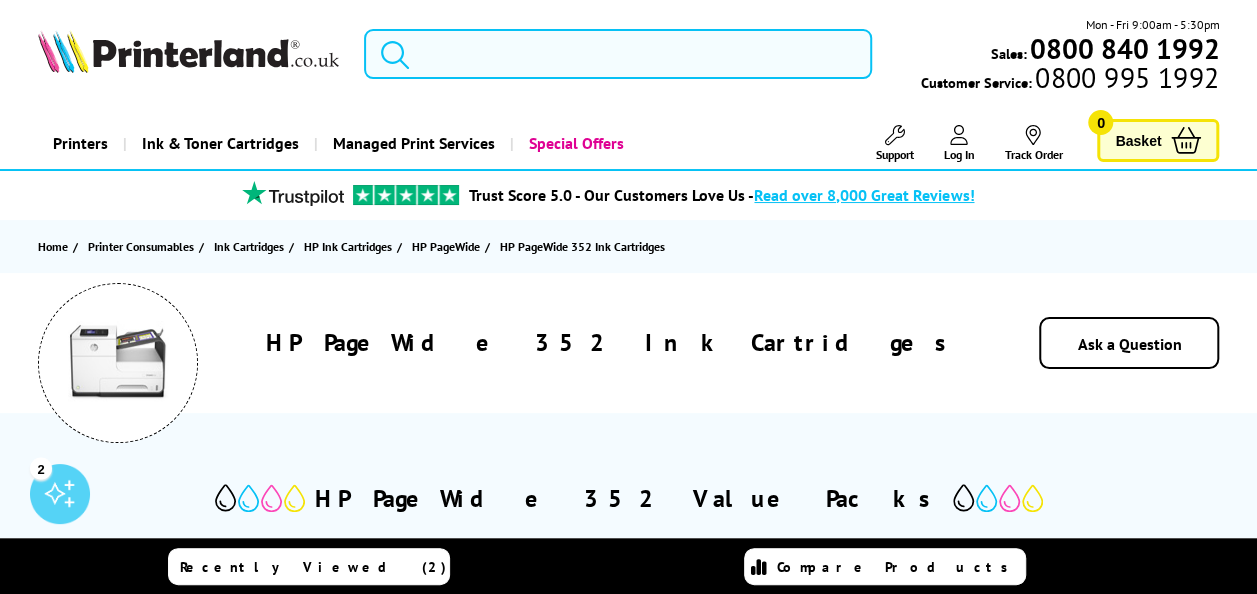 click at bounding box center [618, 54] 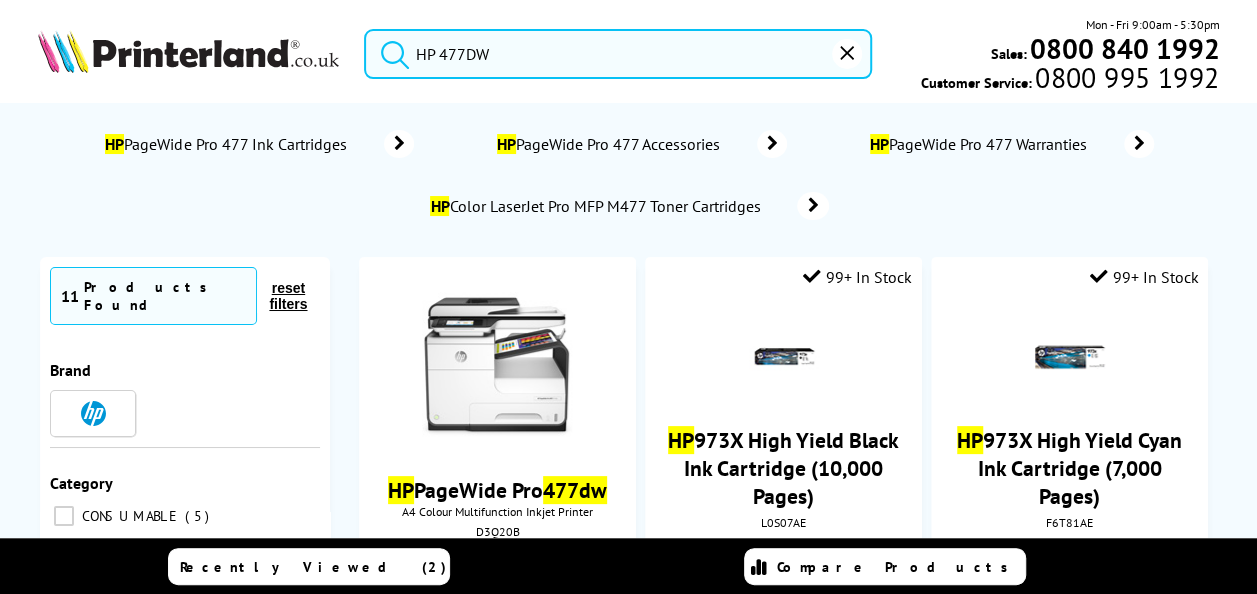 type on "HP 477DW" 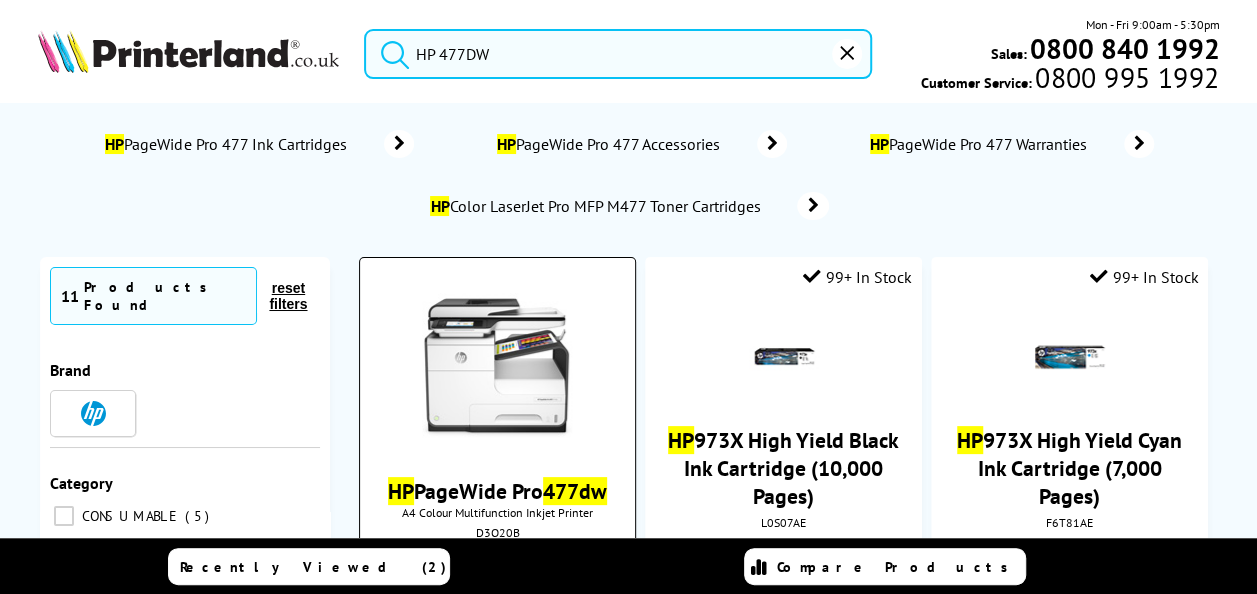 click at bounding box center (497, 368) 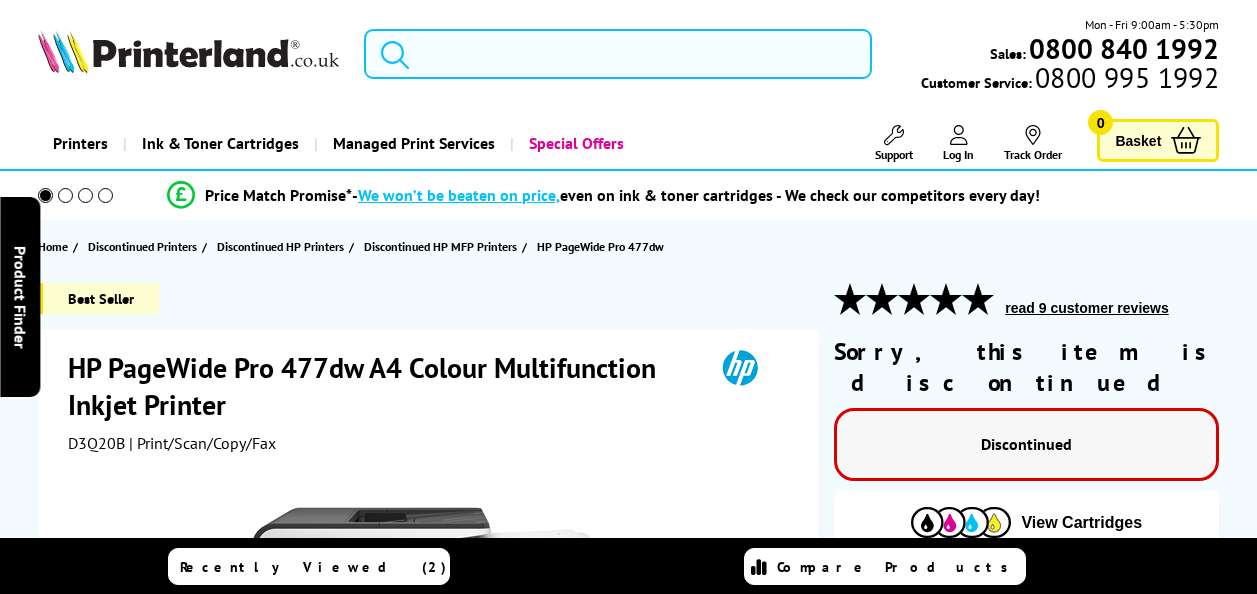 scroll, scrollTop: 0, scrollLeft: 0, axis: both 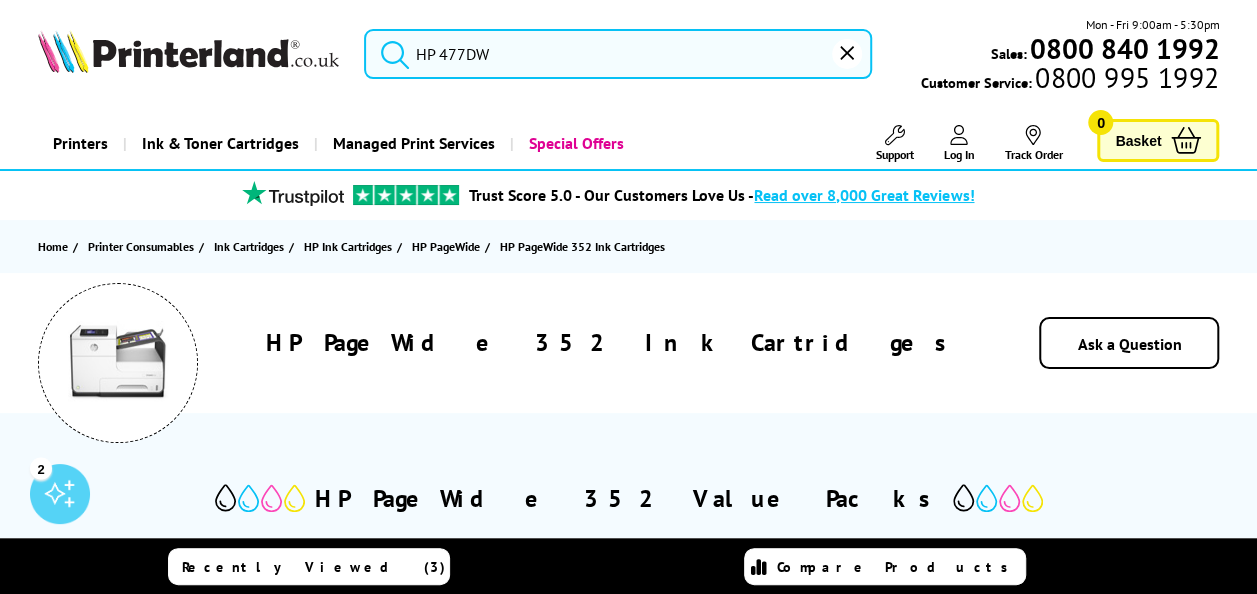 click on "HP 477DW" at bounding box center (618, 54) 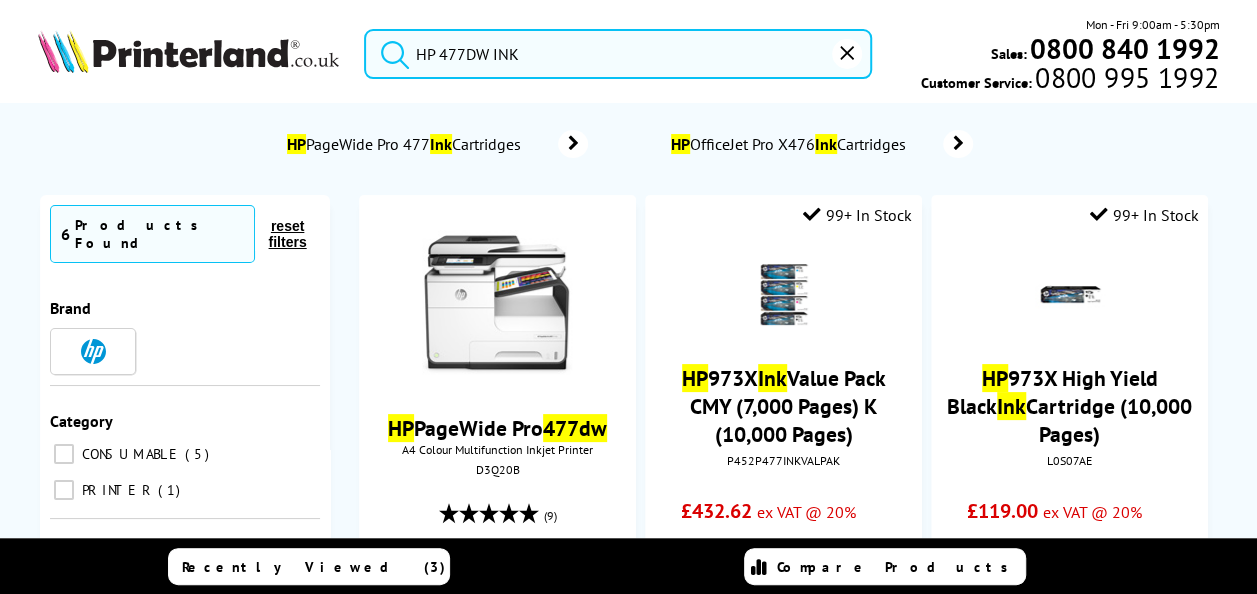 click at bounding box center [390, 51] 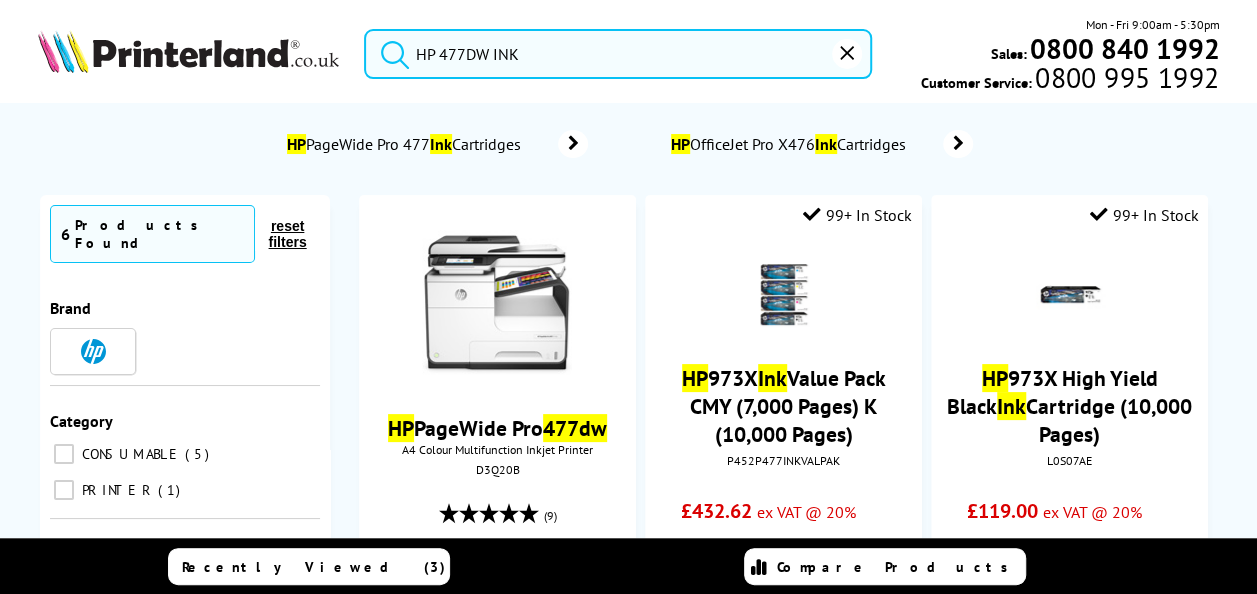 click on "HP 477DW INK" at bounding box center (618, 54) 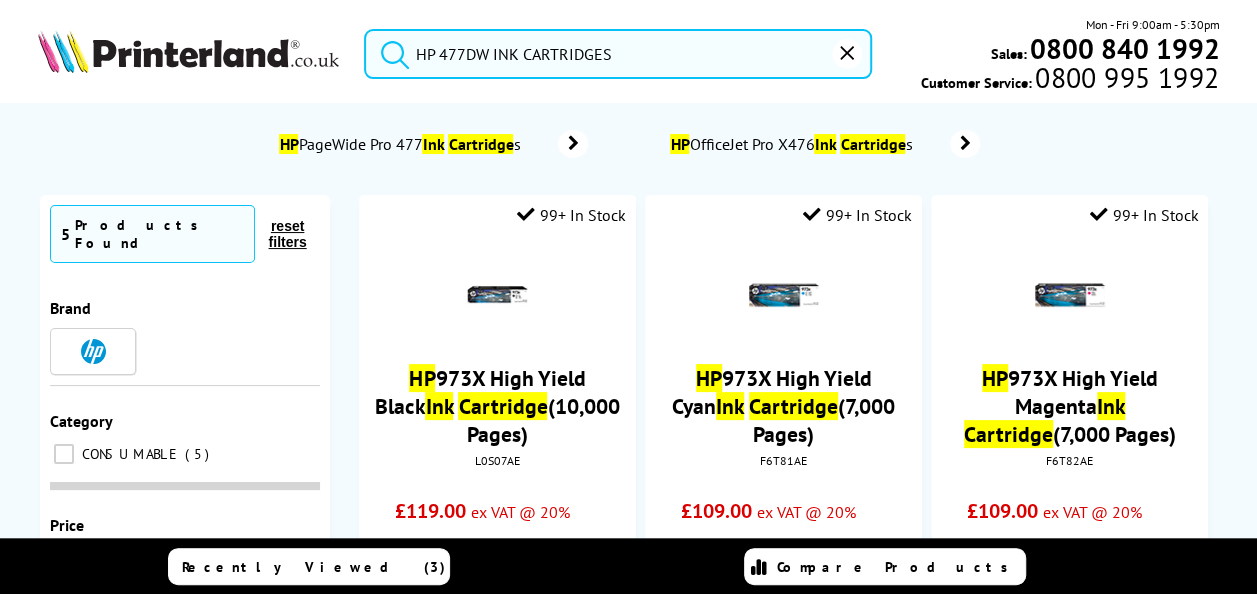 type on "HP 477DW INK CARTRIDGES" 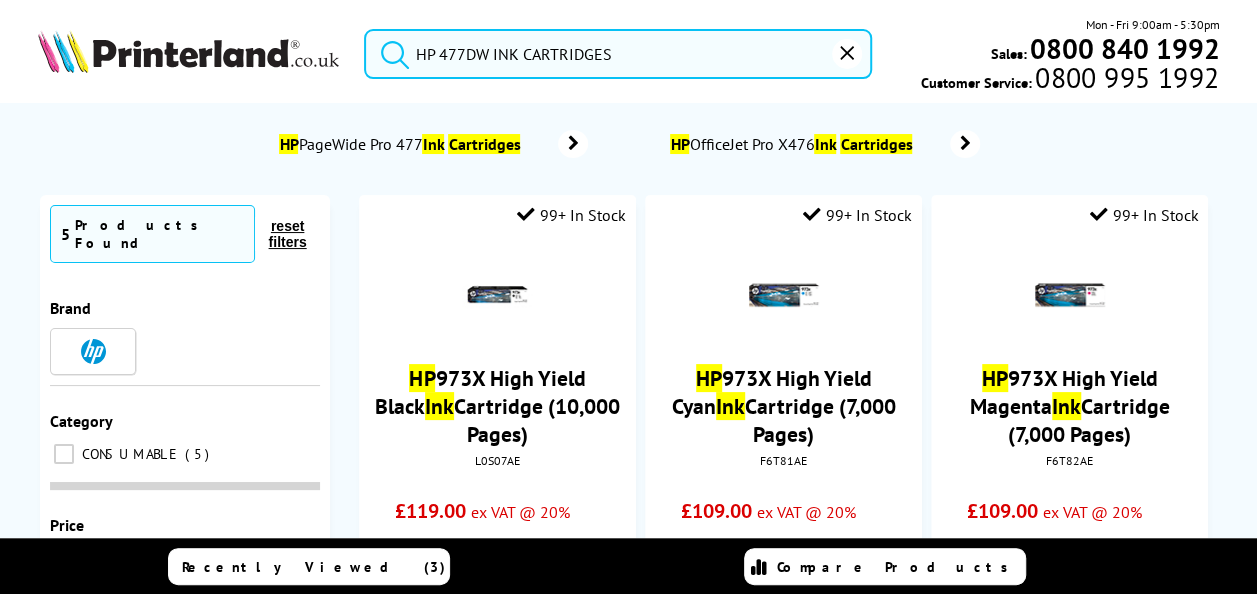 click on "HP 477DW INK CARTRIDGES" at bounding box center (618, 54) 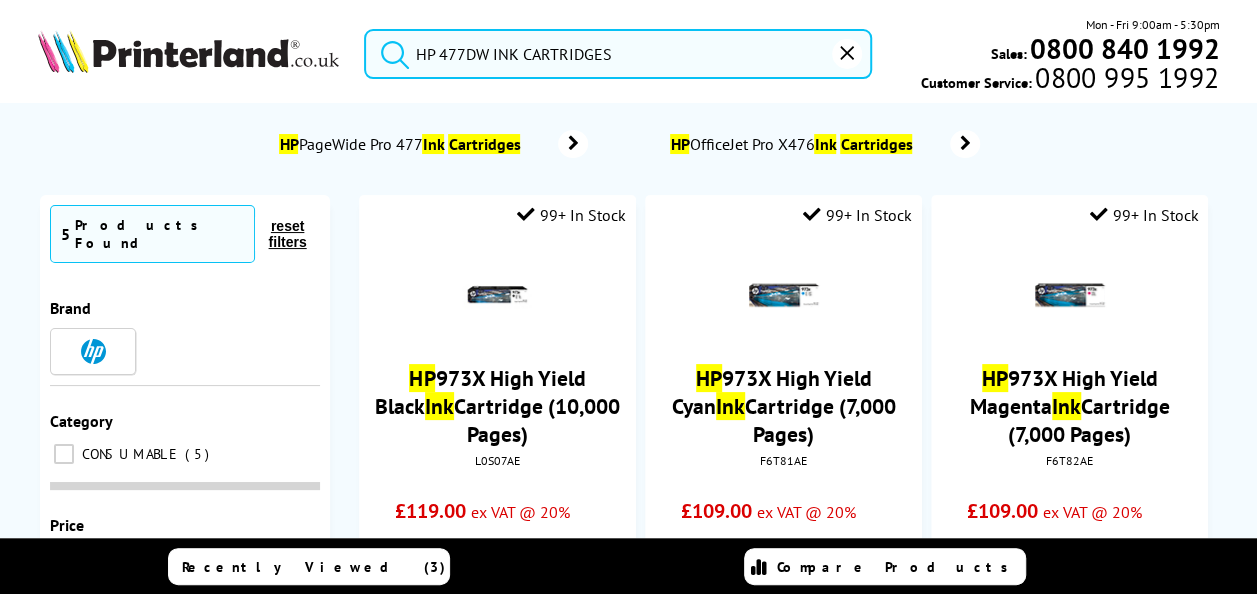 click at bounding box center [390, 51] 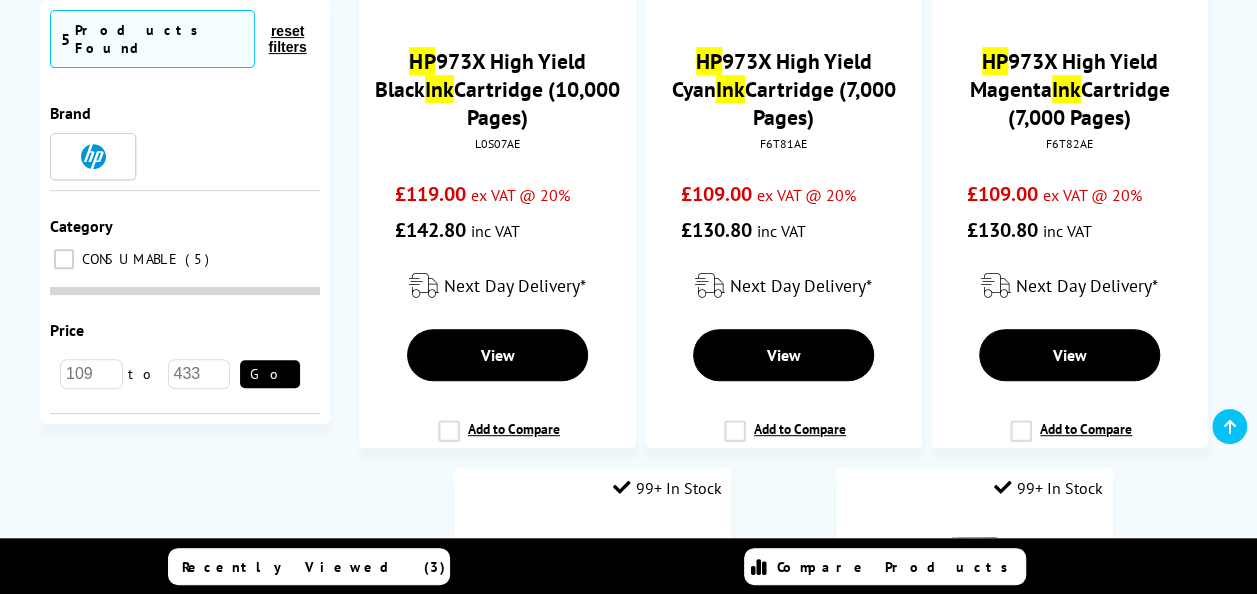 scroll, scrollTop: 310, scrollLeft: 0, axis: vertical 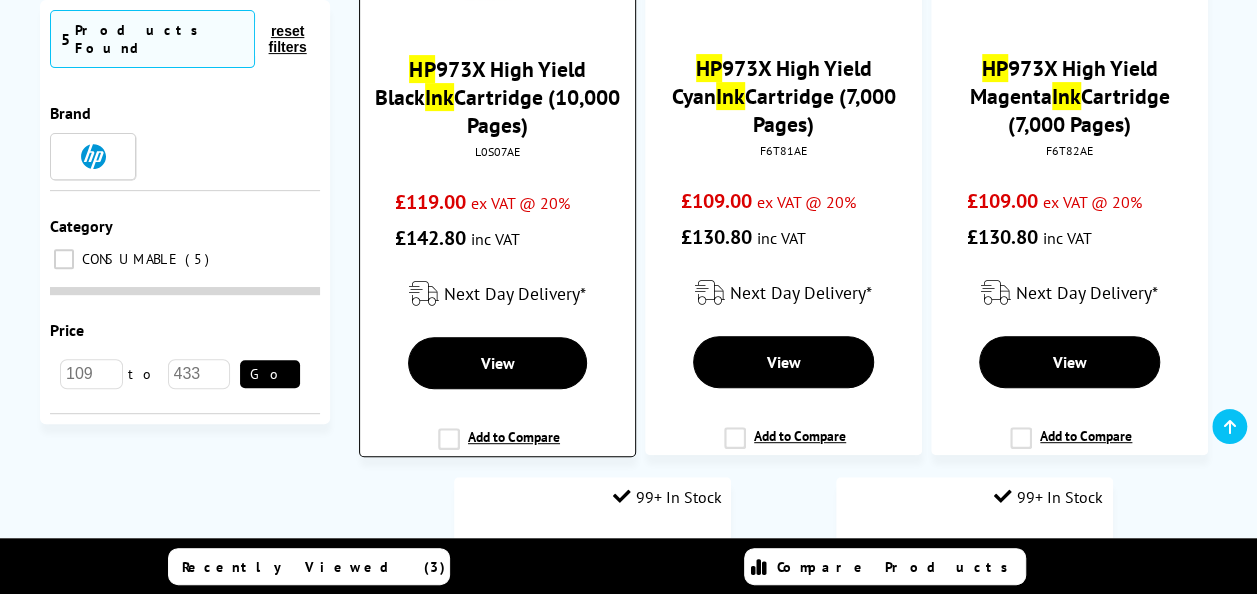 click on "HP  973X High Yield Black  Ink  Cartridge (10,000 Pages)" at bounding box center [497, 97] 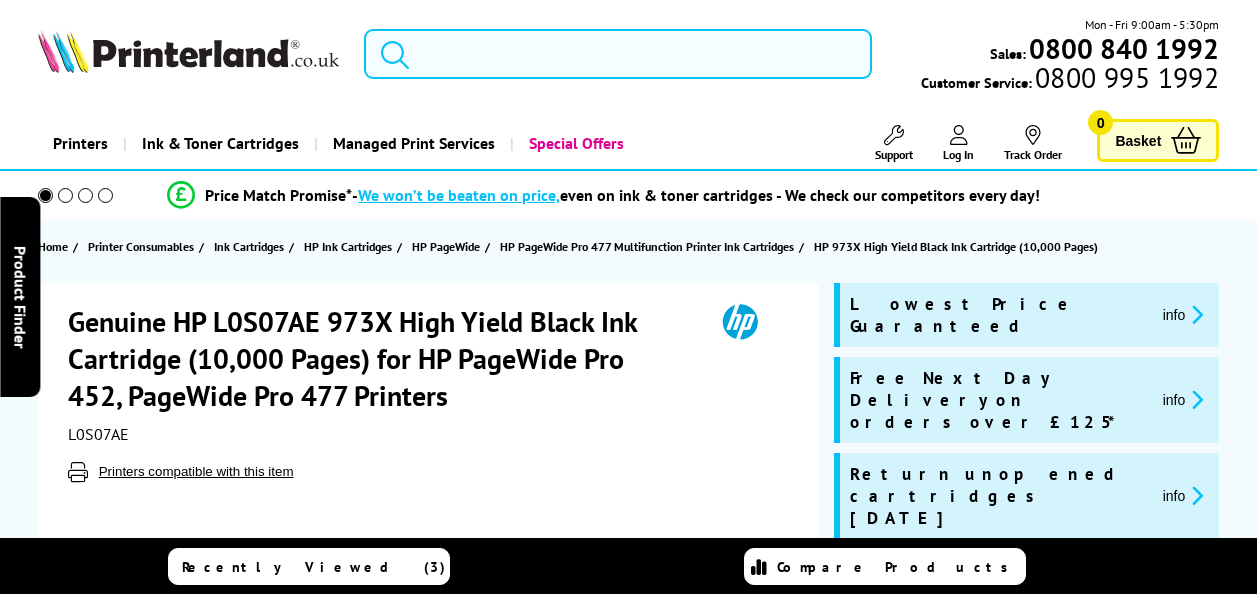 scroll, scrollTop: 0, scrollLeft: 0, axis: both 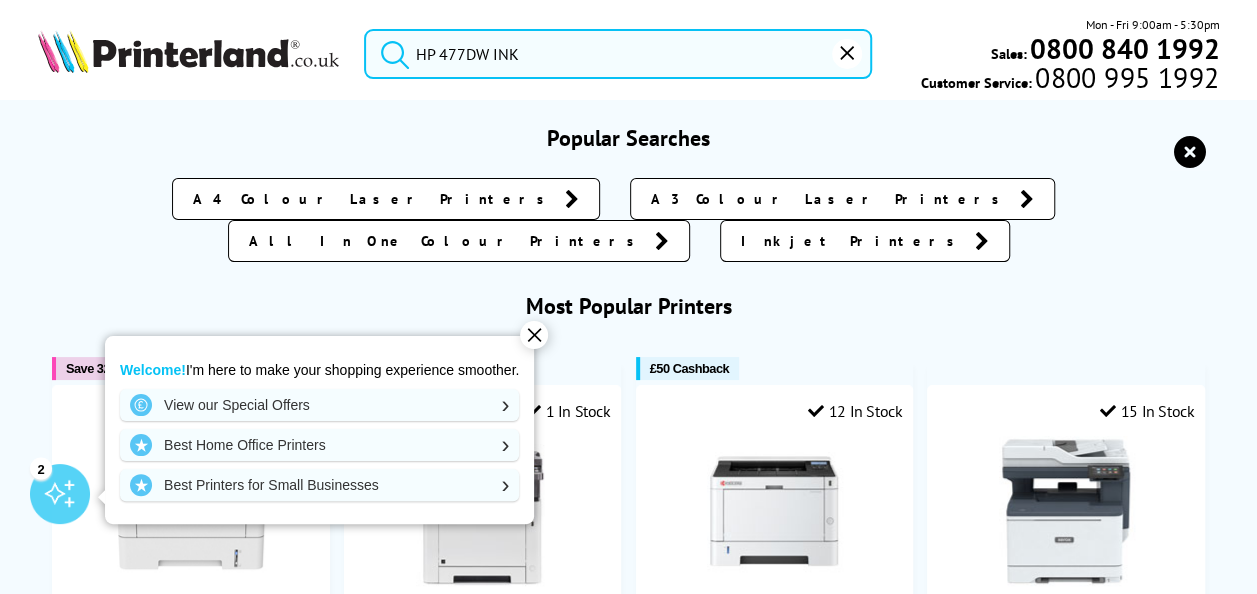 drag, startPoint x: 485, startPoint y: 55, endPoint x: 557, endPoint y: 62, distance: 72.33948 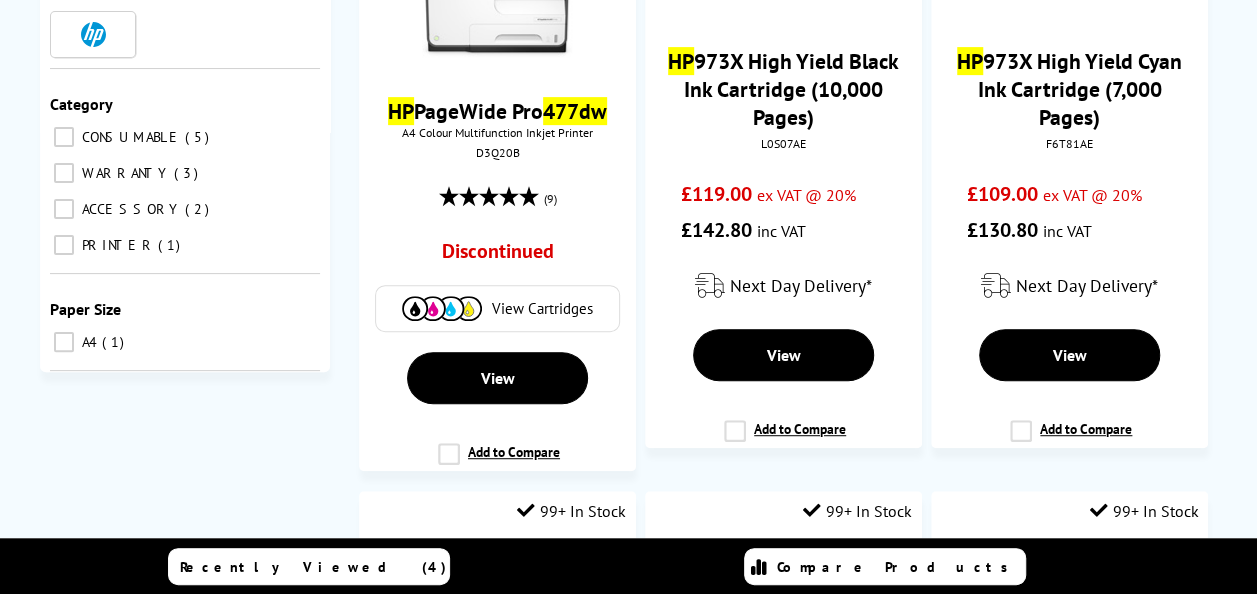 scroll, scrollTop: 358, scrollLeft: 0, axis: vertical 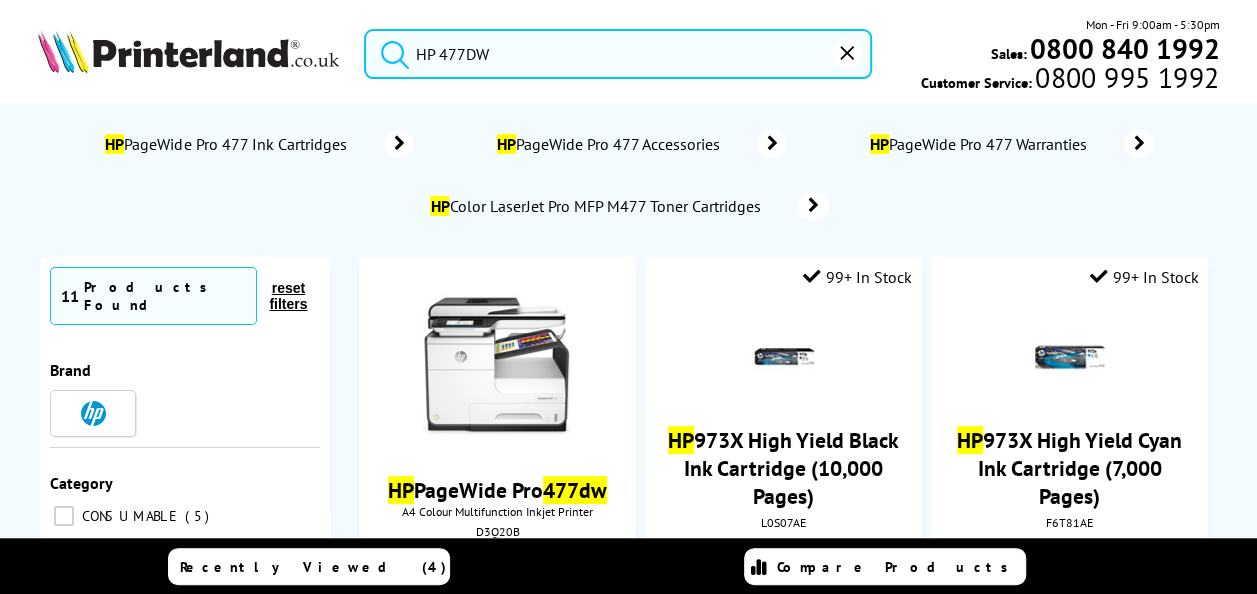 click on "HP 477DW" at bounding box center (618, 54) 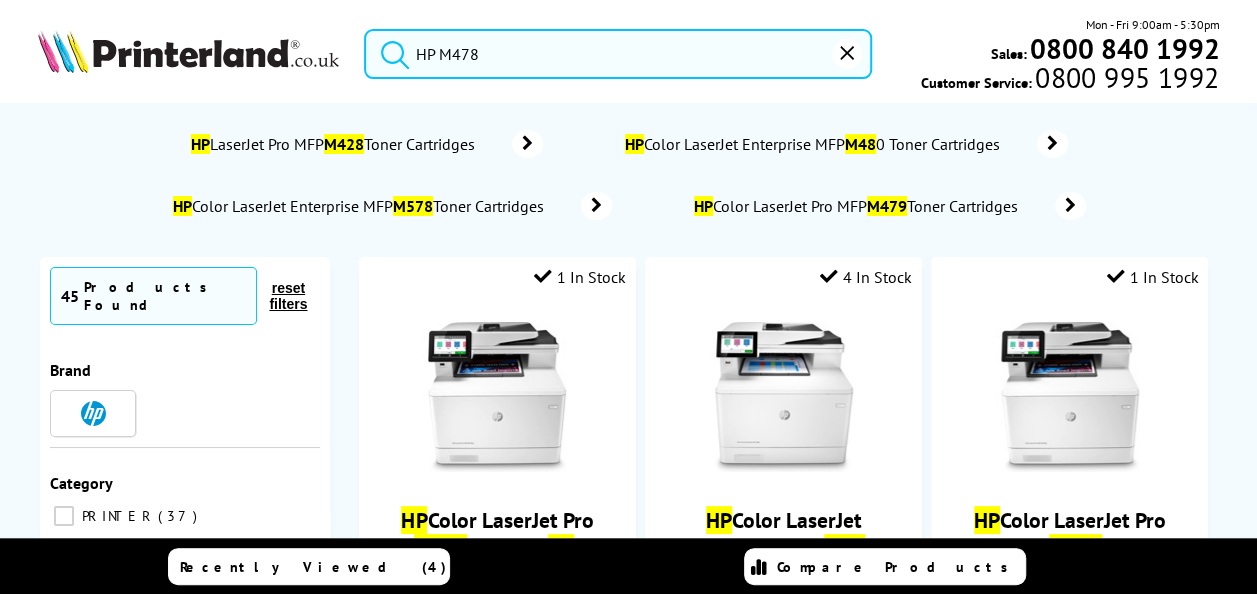 type on "HP M478" 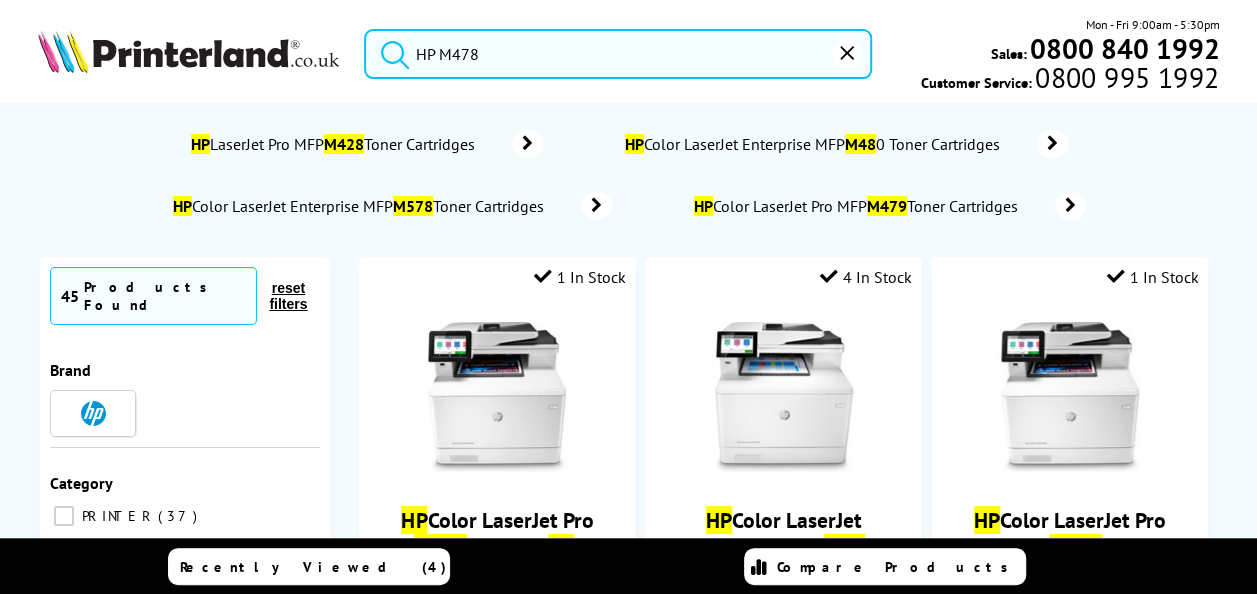 drag, startPoint x: 535, startPoint y: 53, endPoint x: 412, endPoint y: 50, distance: 123.03658 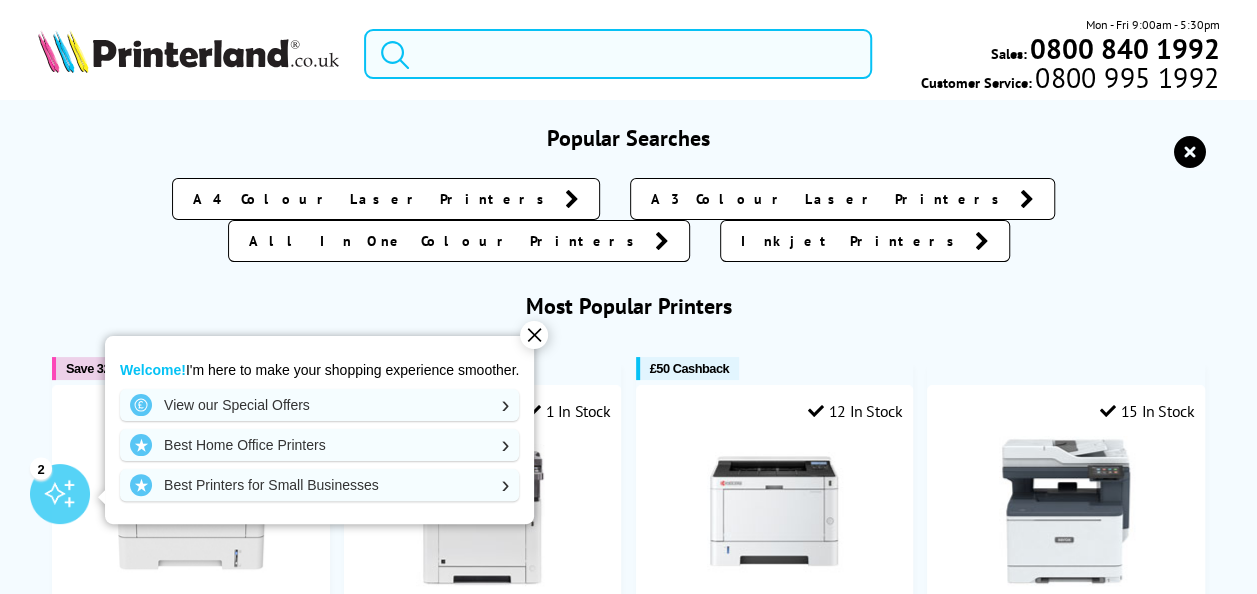click at bounding box center (618, 54) 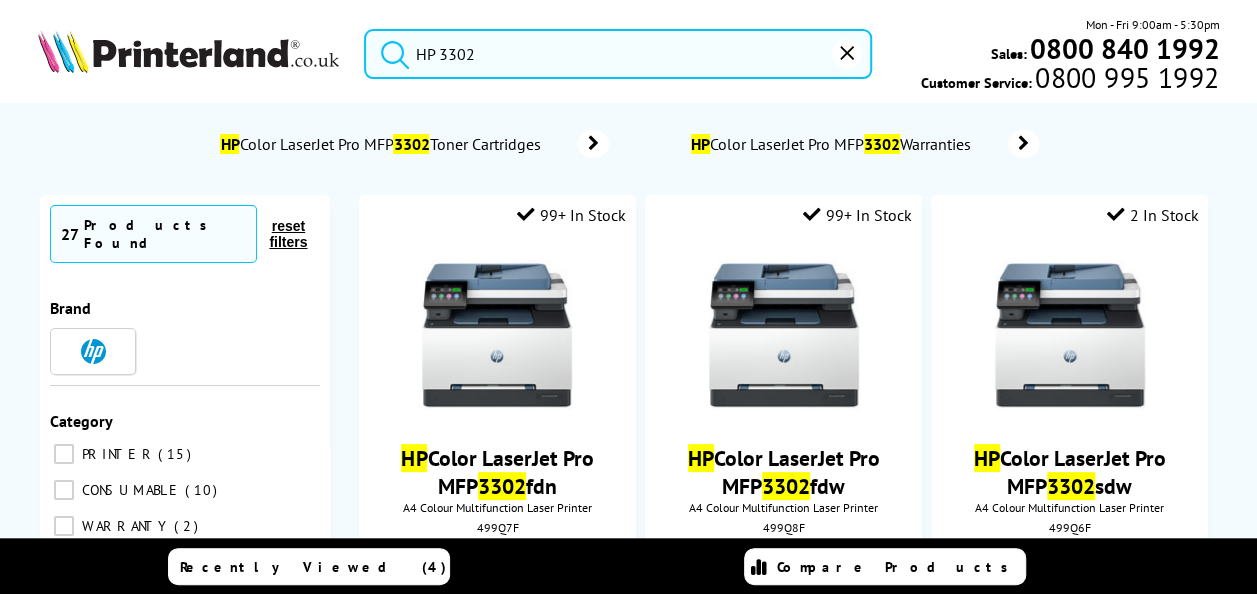 click on "HP 3302" at bounding box center [618, 54] 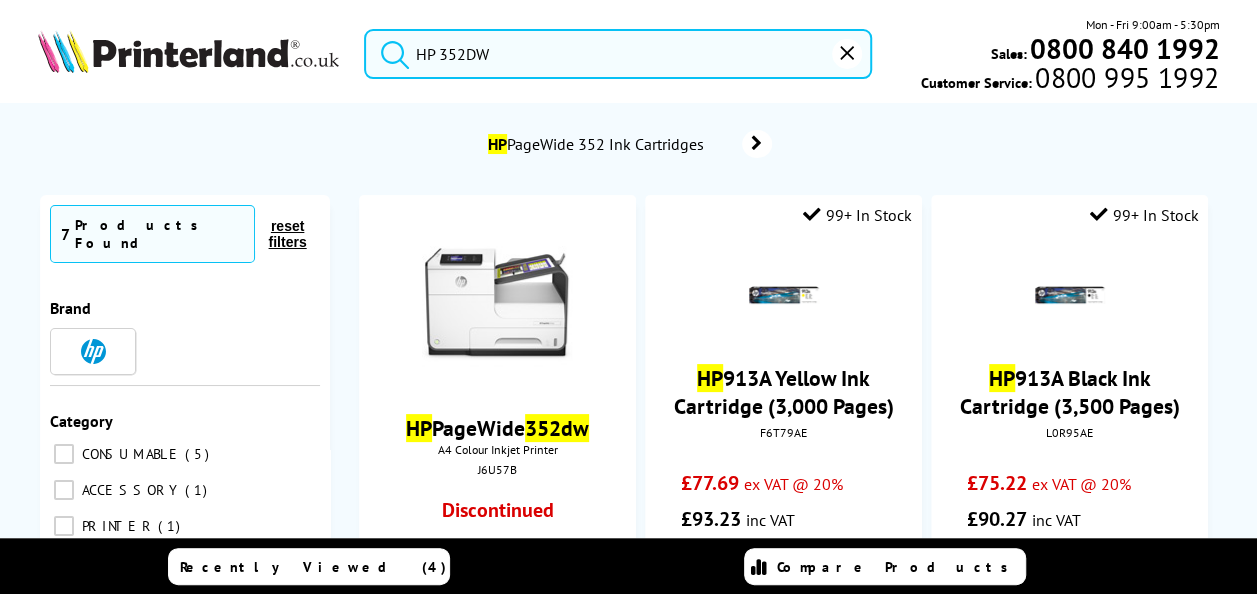 type on "HP 352DW" 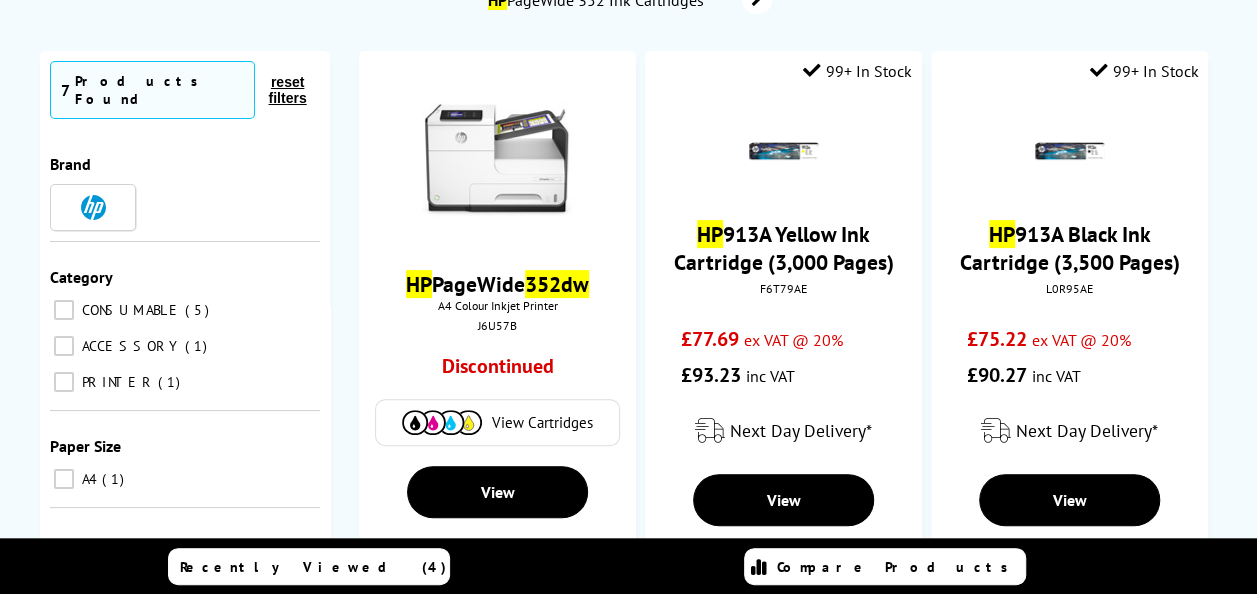 scroll, scrollTop: 152, scrollLeft: 0, axis: vertical 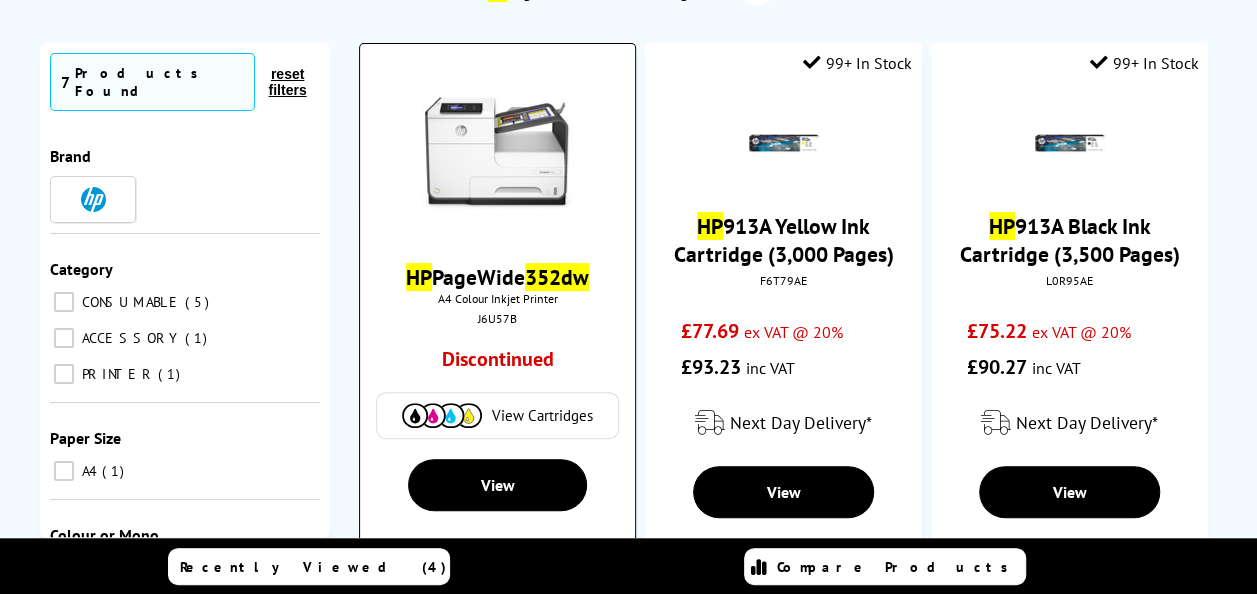 click at bounding box center (497, 154) 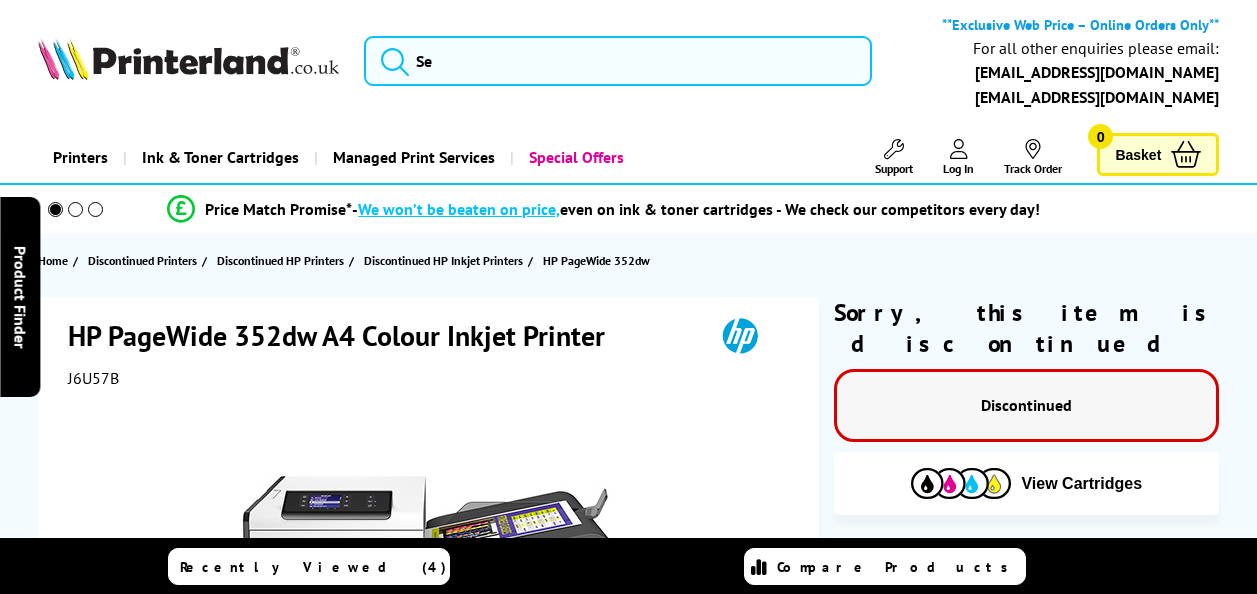 scroll, scrollTop: 0, scrollLeft: 0, axis: both 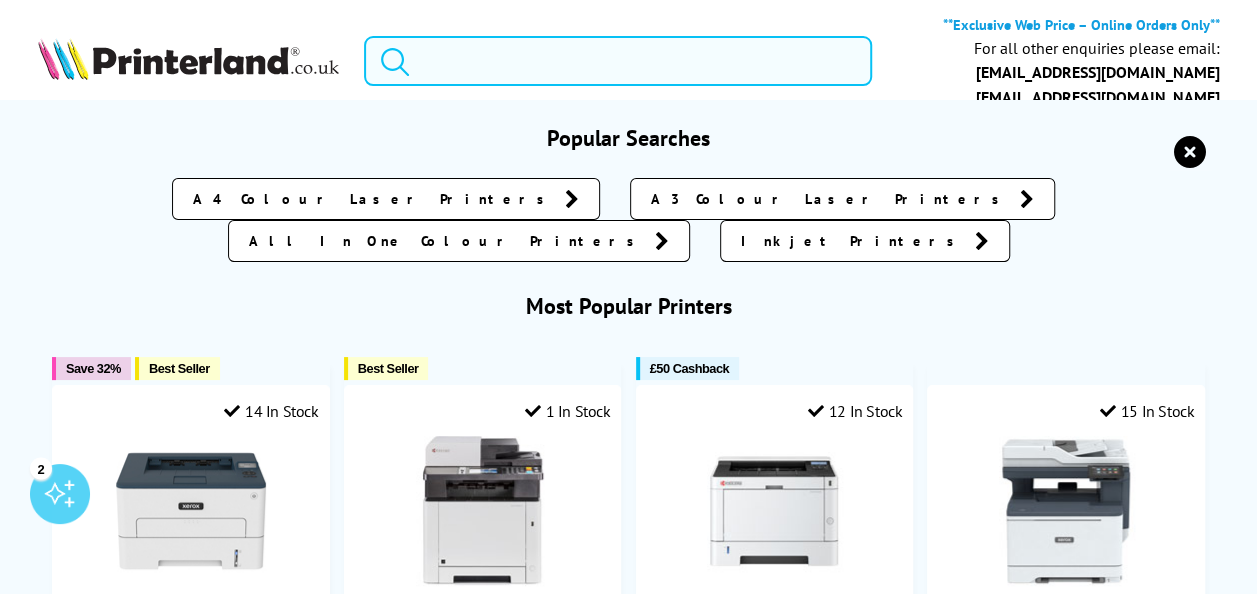 click at bounding box center (618, 61) 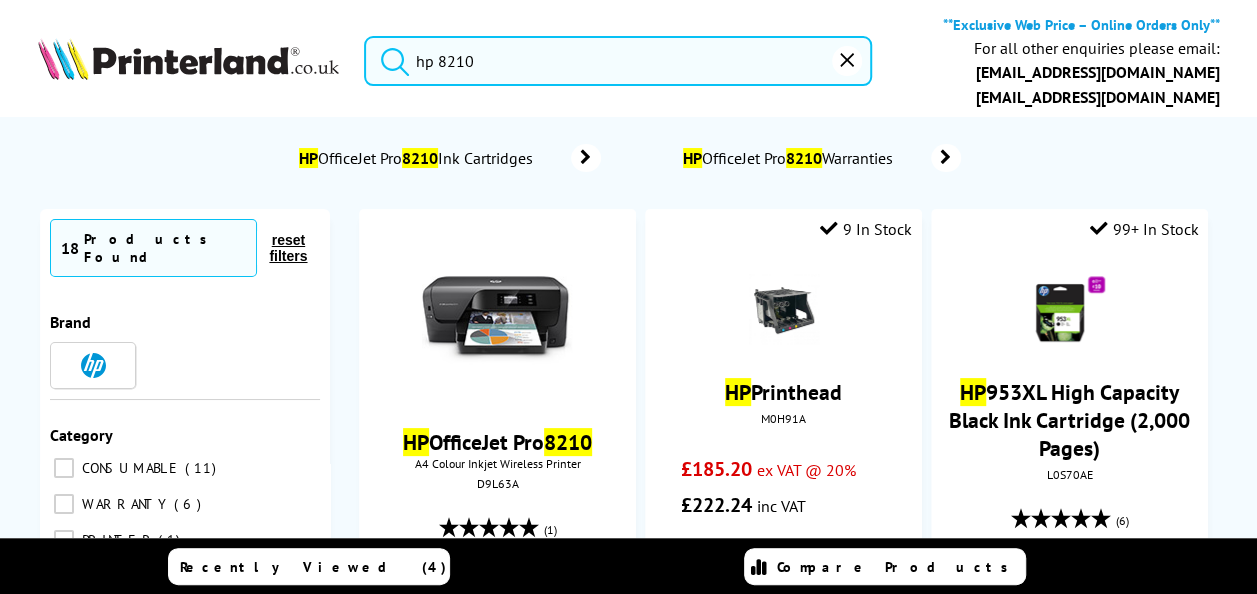 click at bounding box center [390, 58] 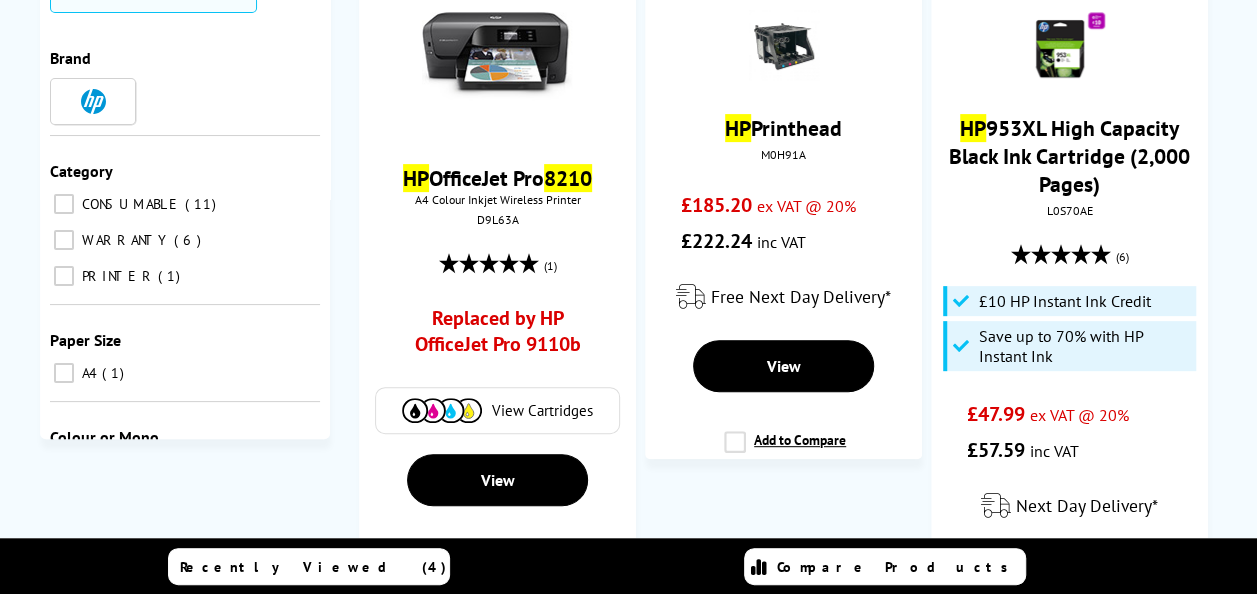 scroll, scrollTop: 255, scrollLeft: 0, axis: vertical 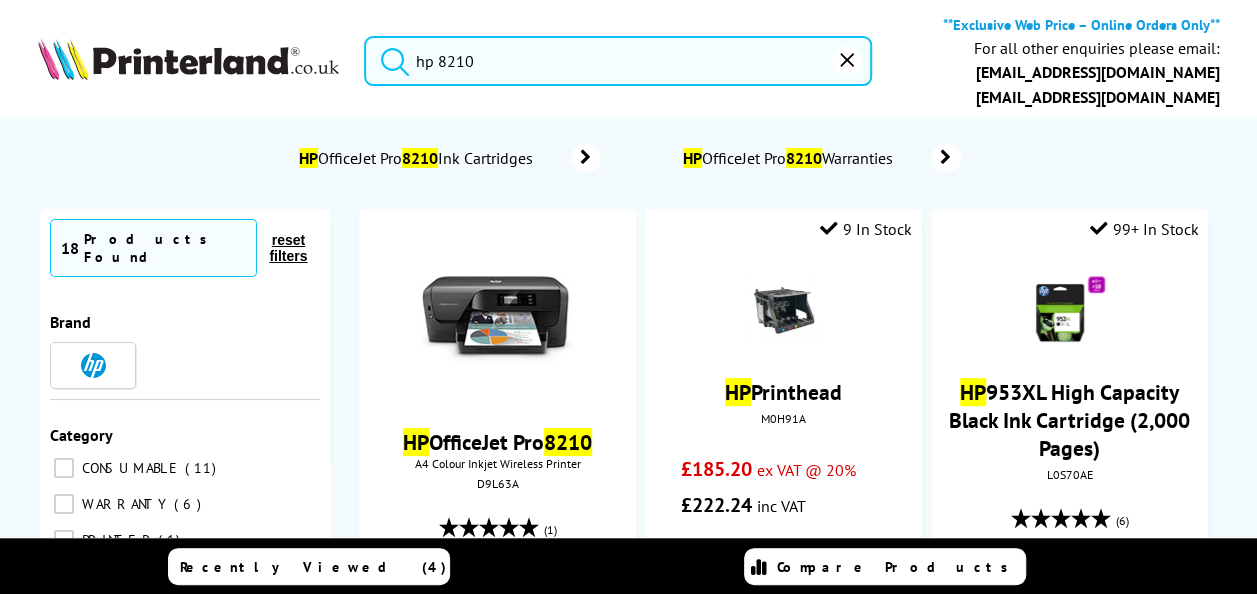 click on "hp 8210" at bounding box center [618, 61] 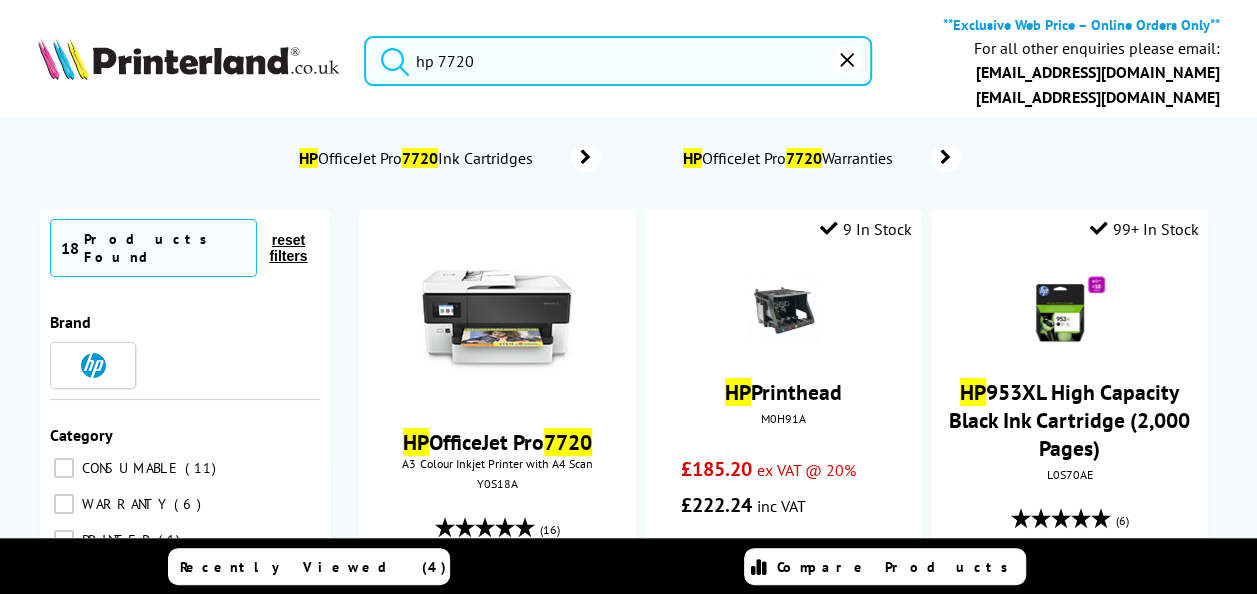 type on "hp 7720" 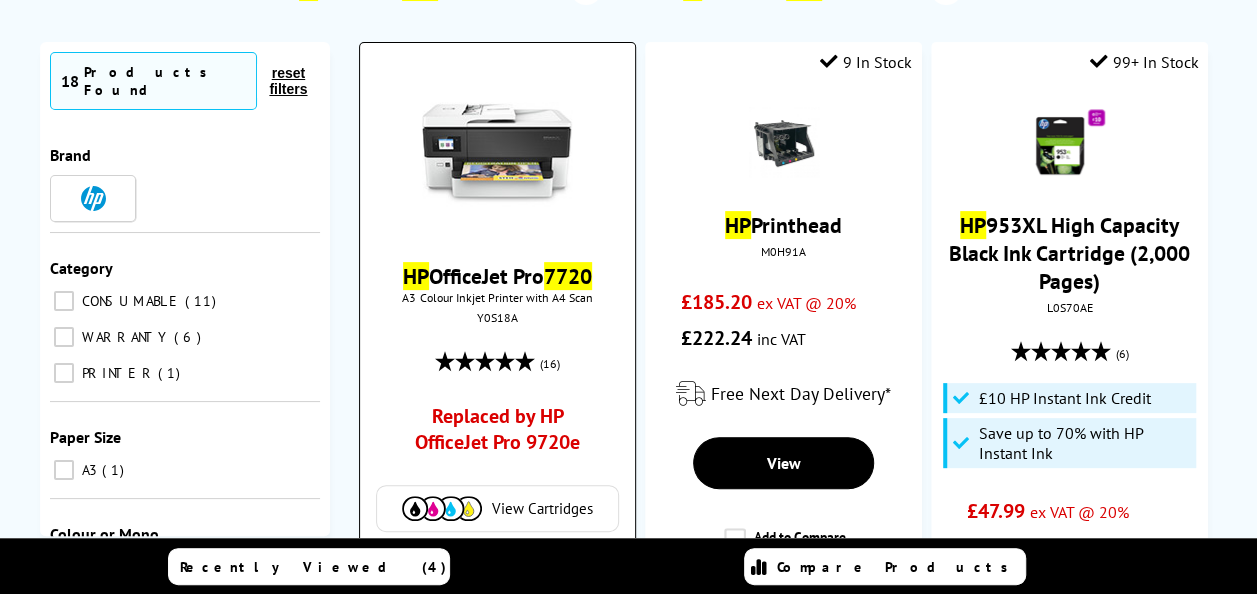 click at bounding box center (497, 153) 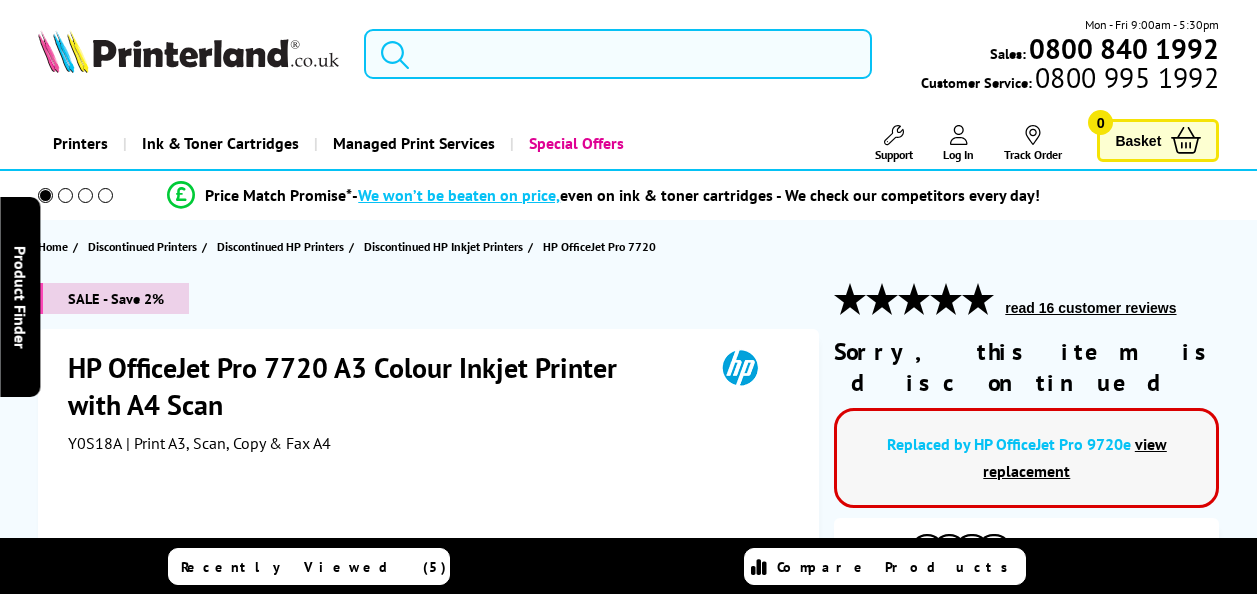 scroll, scrollTop: 0, scrollLeft: 0, axis: both 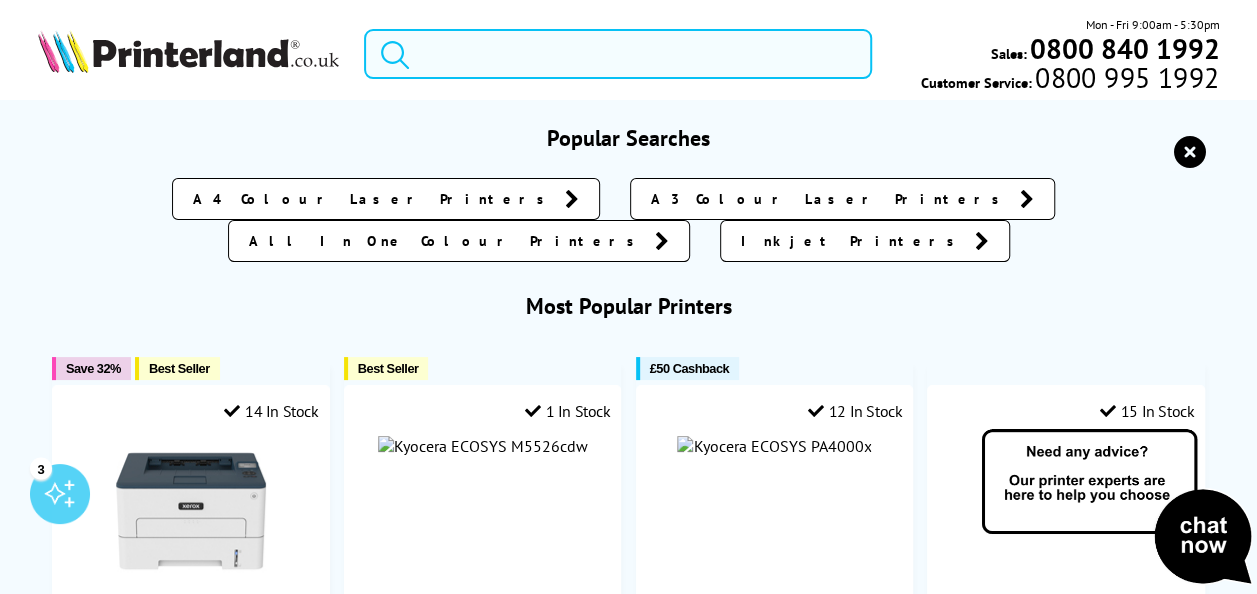 click at bounding box center [618, 54] 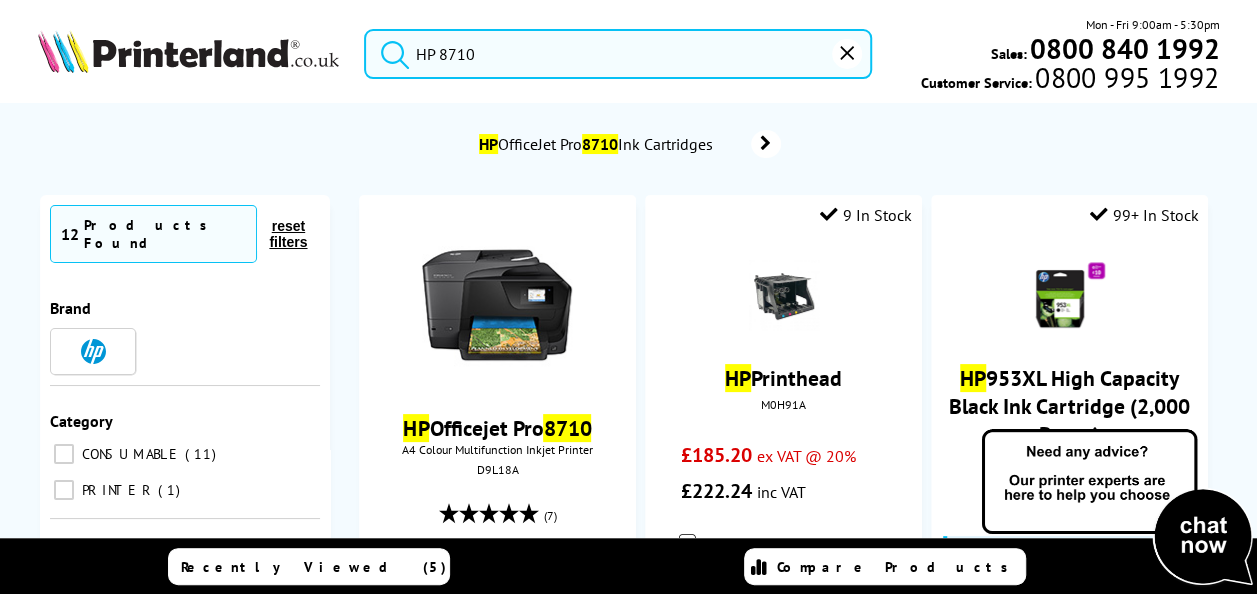 scroll, scrollTop: 309, scrollLeft: 0, axis: vertical 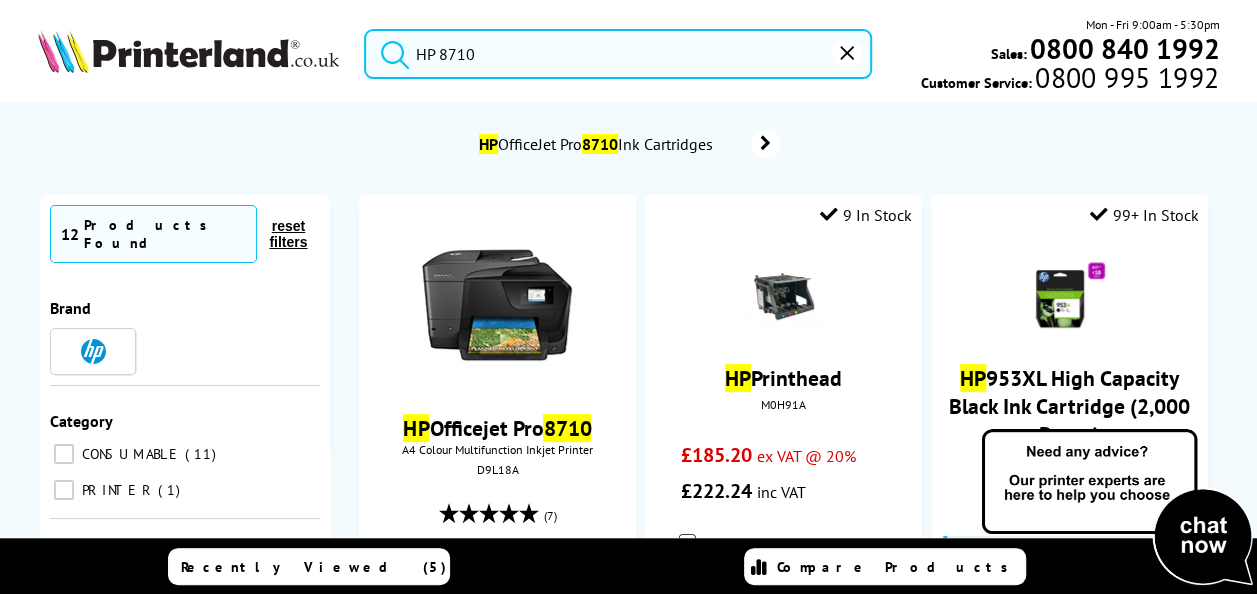 drag, startPoint x: 516, startPoint y: 49, endPoint x: 348, endPoint y: 47, distance: 168.0119 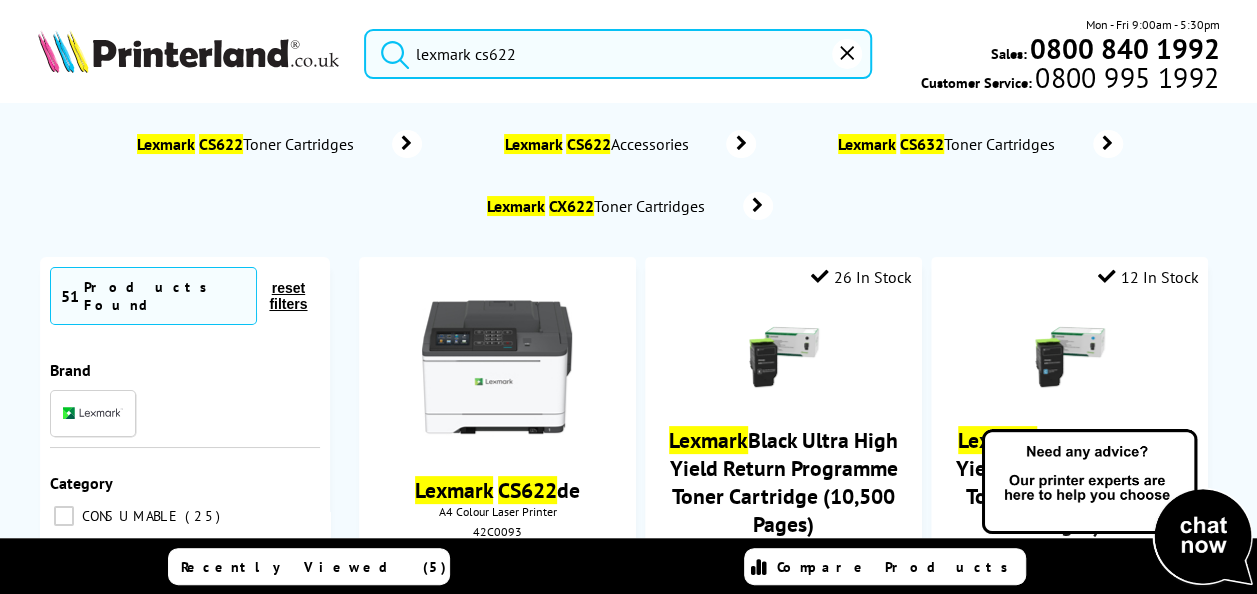 click on "lexmark cs622" at bounding box center (618, 54) 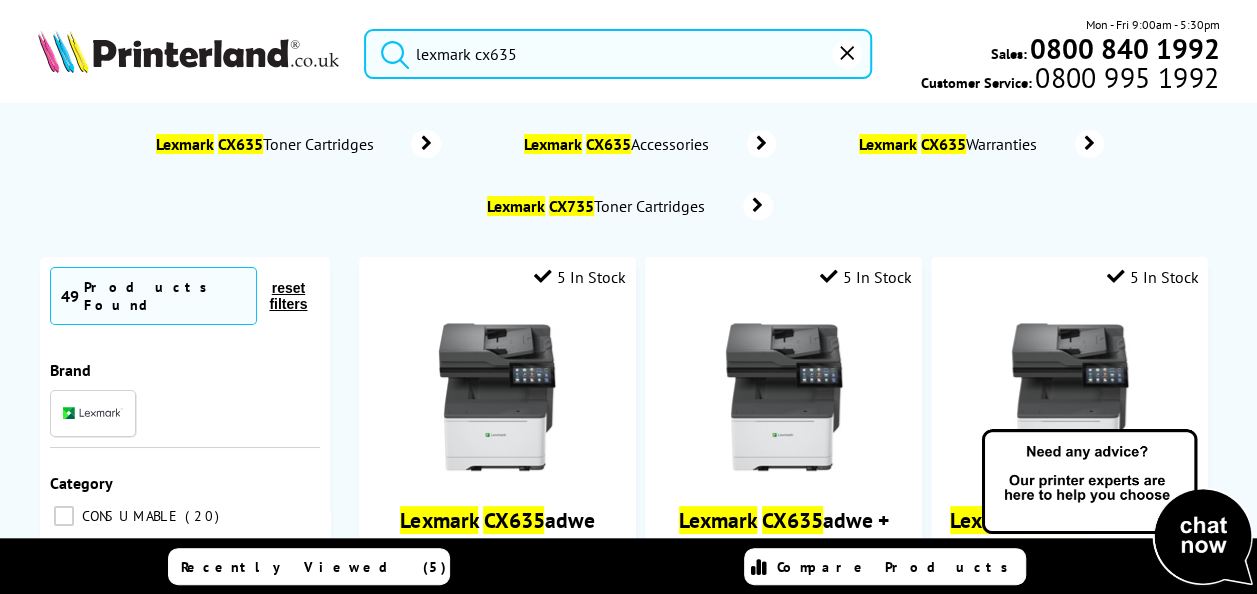 click at bounding box center [390, 51] 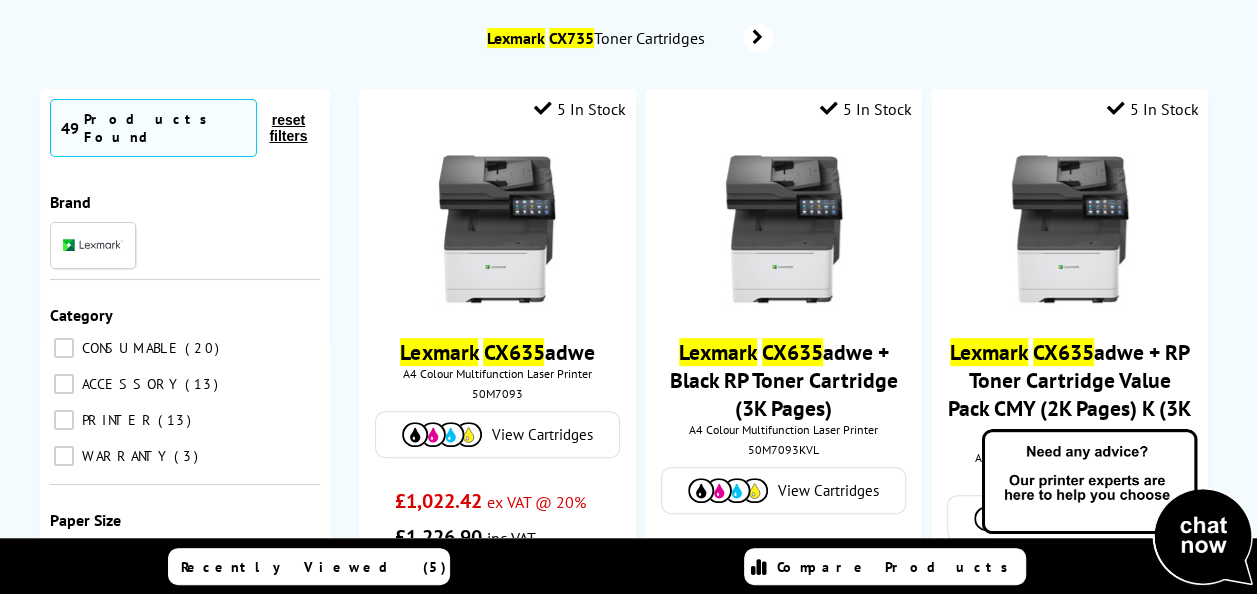 scroll, scrollTop: 197, scrollLeft: 0, axis: vertical 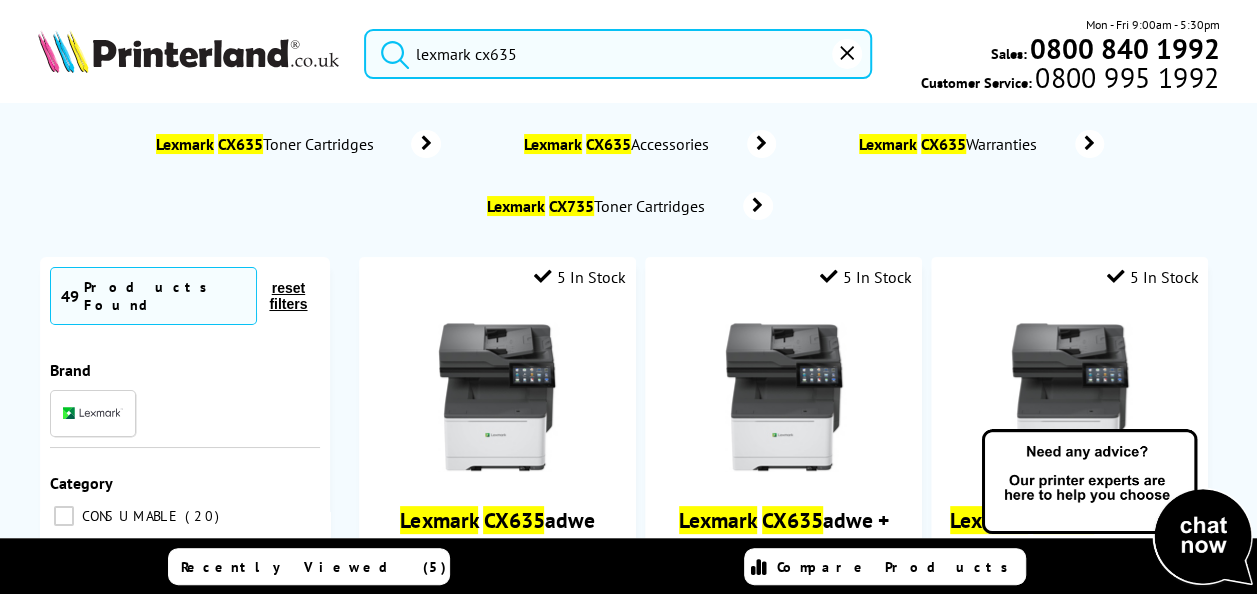 drag, startPoint x: 480, startPoint y: 56, endPoint x: 559, endPoint y: 54, distance: 79.025314 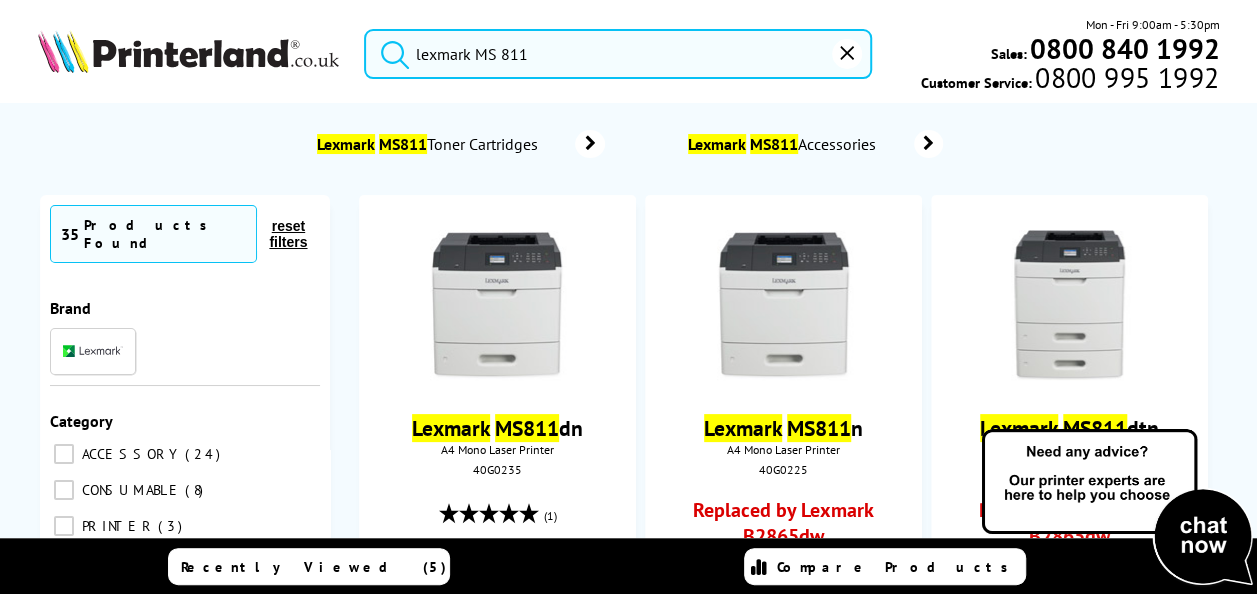 click at bounding box center [390, 51] 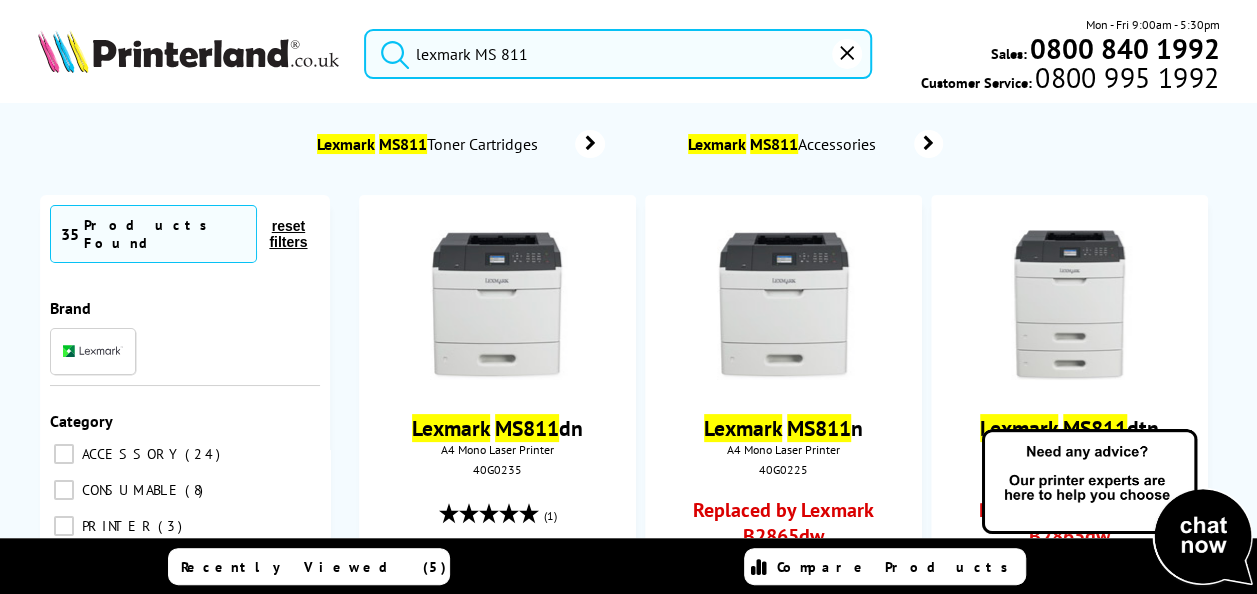 click on "lexmark MS 811" at bounding box center [618, 54] 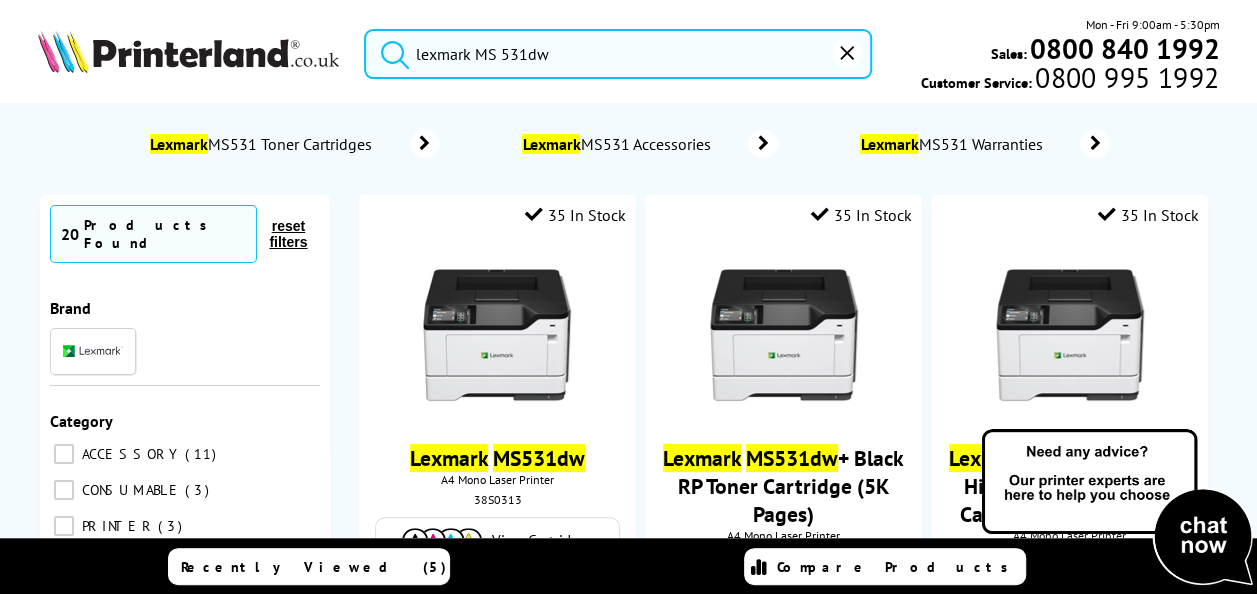 click at bounding box center [390, 51] 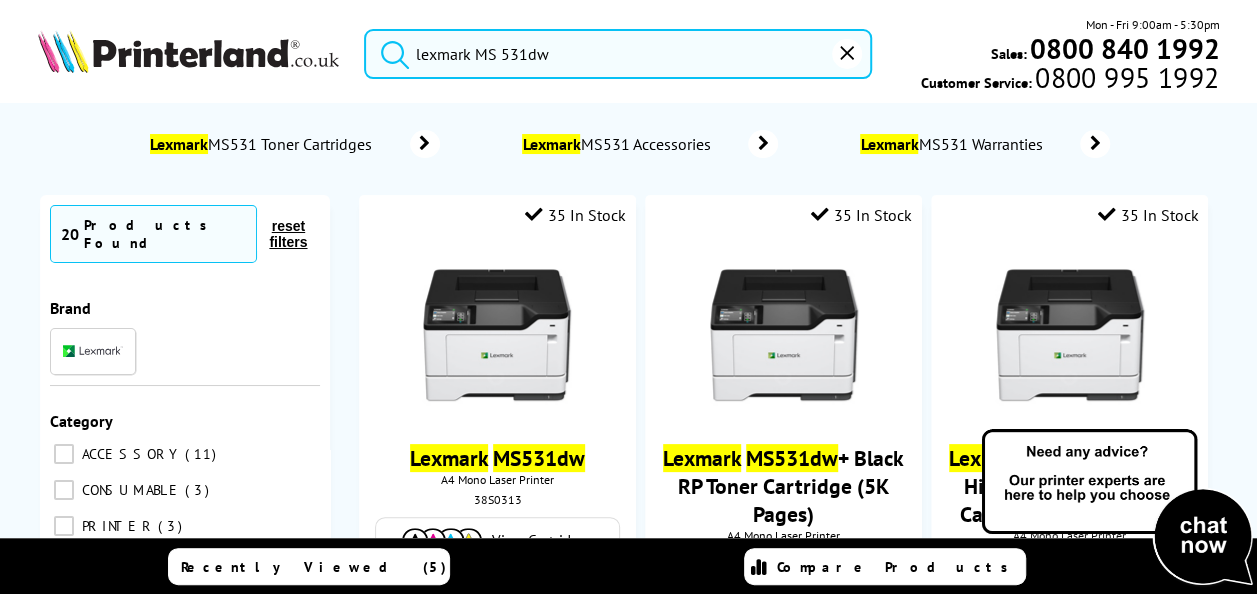 drag, startPoint x: 570, startPoint y: 52, endPoint x: 483, endPoint y: 53, distance: 87.005745 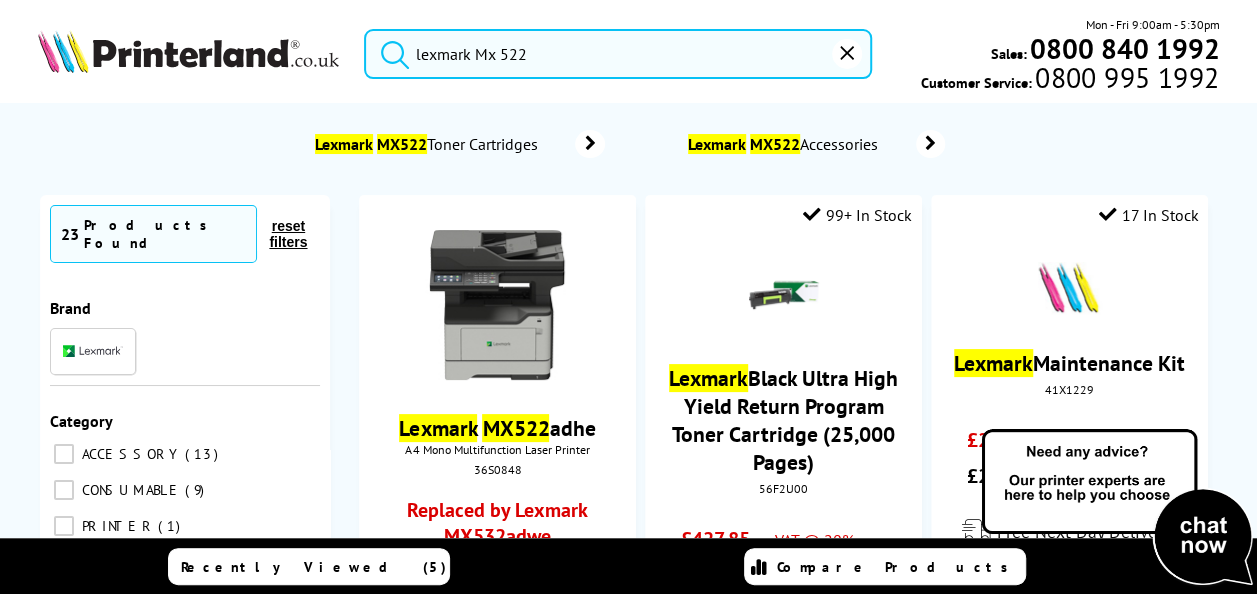 drag, startPoint x: 506, startPoint y: 53, endPoint x: 580, endPoint y: 63, distance: 74.672615 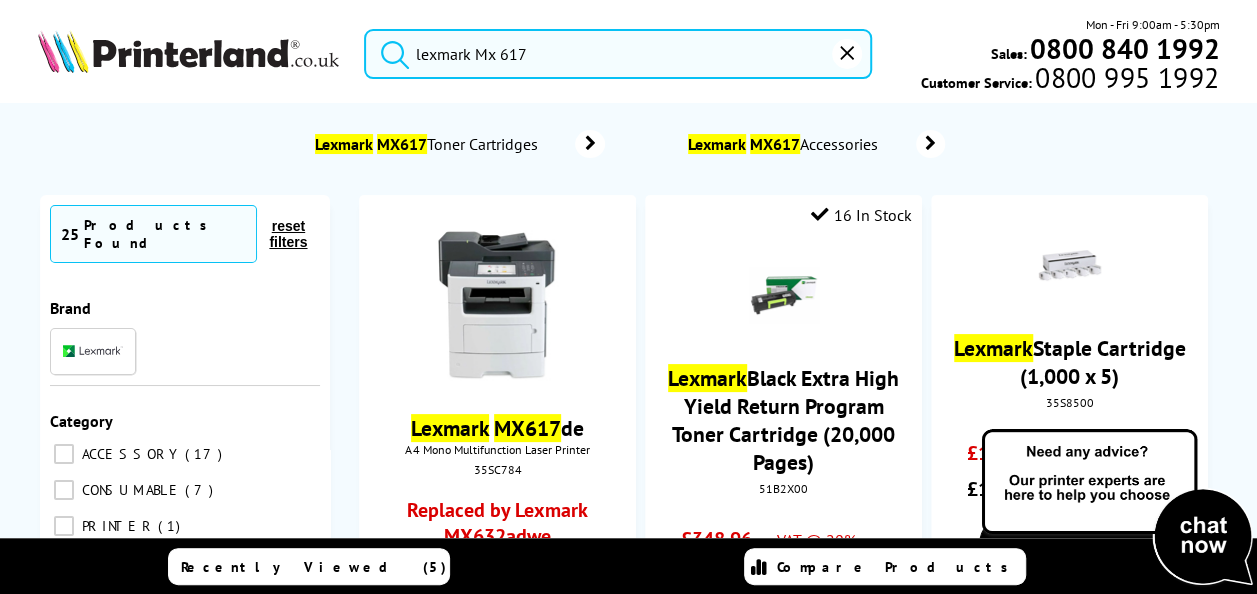 click at bounding box center [390, 51] 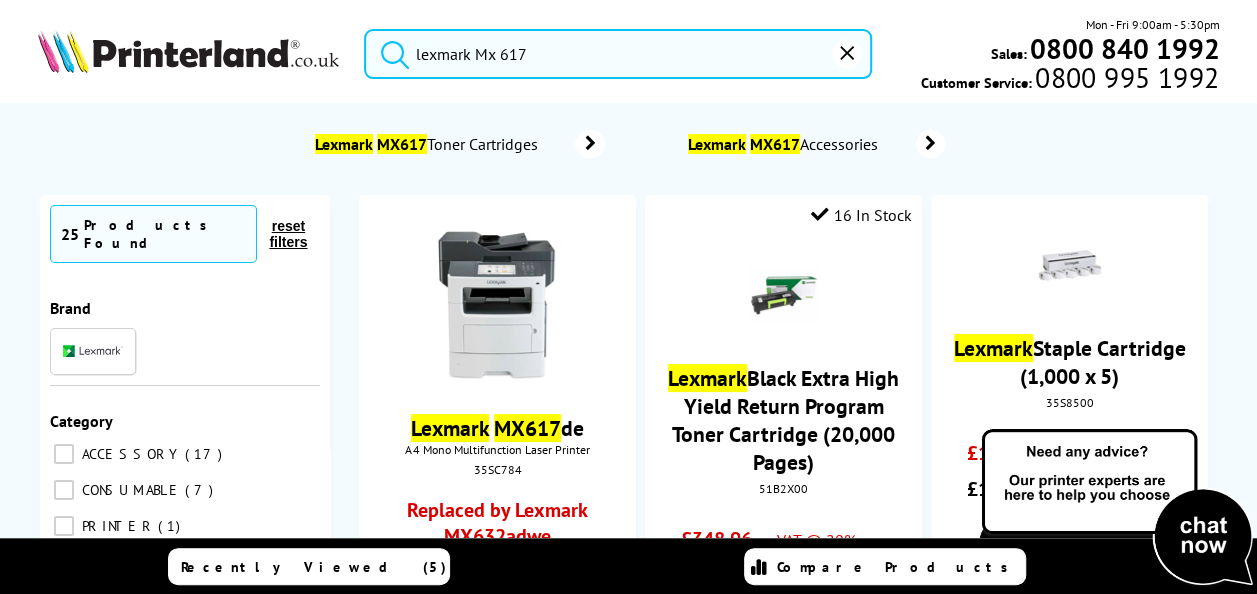 click on "lexmark Mx 617" at bounding box center [618, 54] 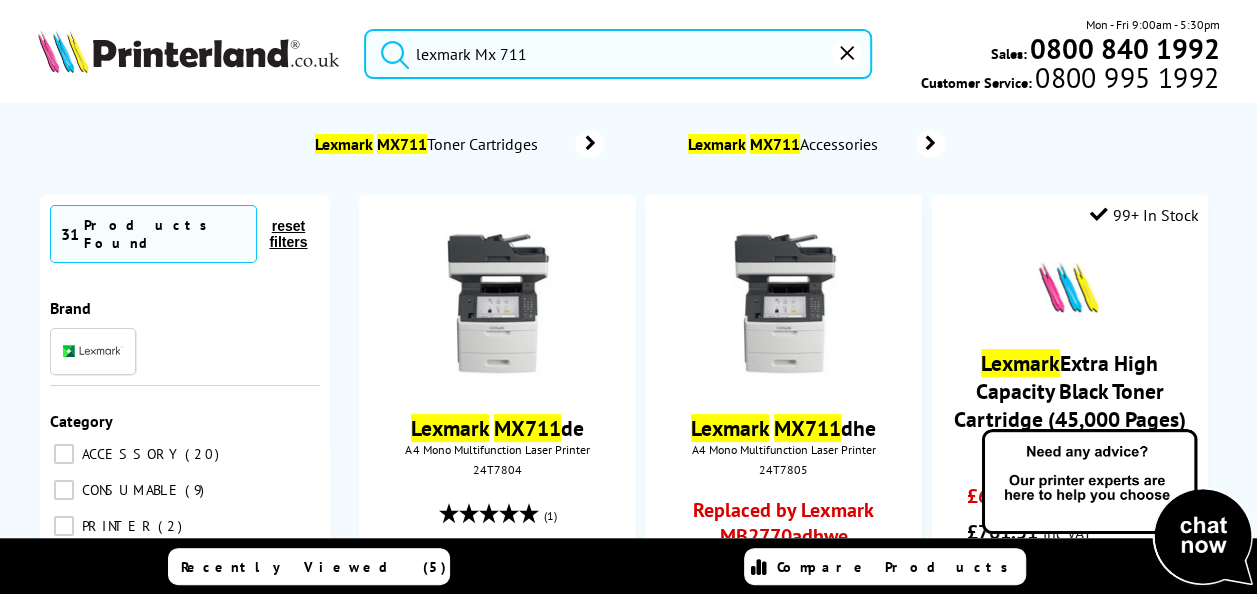 click on "lexmark Mx 711" at bounding box center [618, 54] 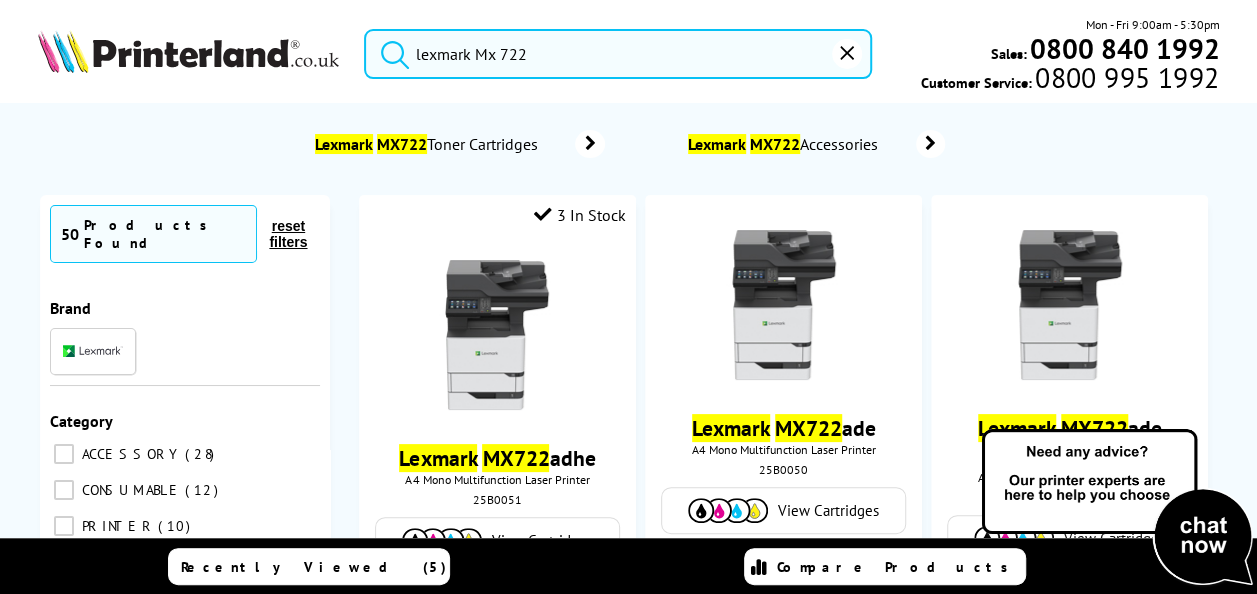 type on "lexmark Mx 722" 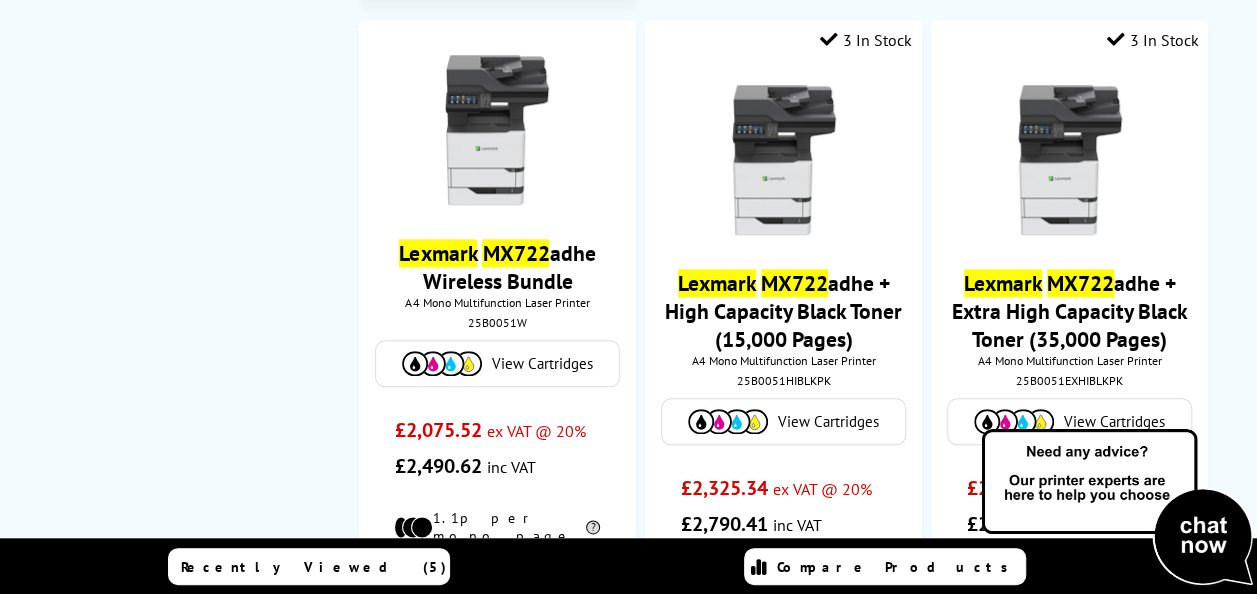 scroll, scrollTop: 913, scrollLeft: 0, axis: vertical 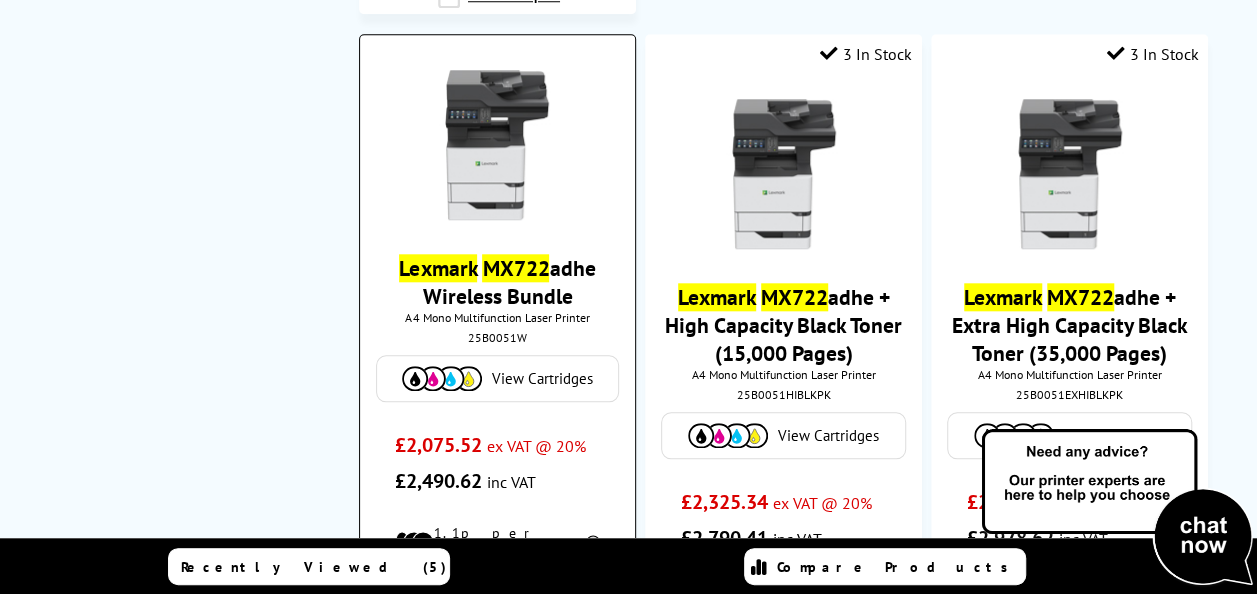 click on "Lexmark   MX722 adhe Wireless Bundle A4  Mono  Multifunction Laser Printer 25B0051W     View Cartridges      £2,075.52 ex VAT @ 20% £2,490.62 inc VAT" at bounding box center (497, 274) 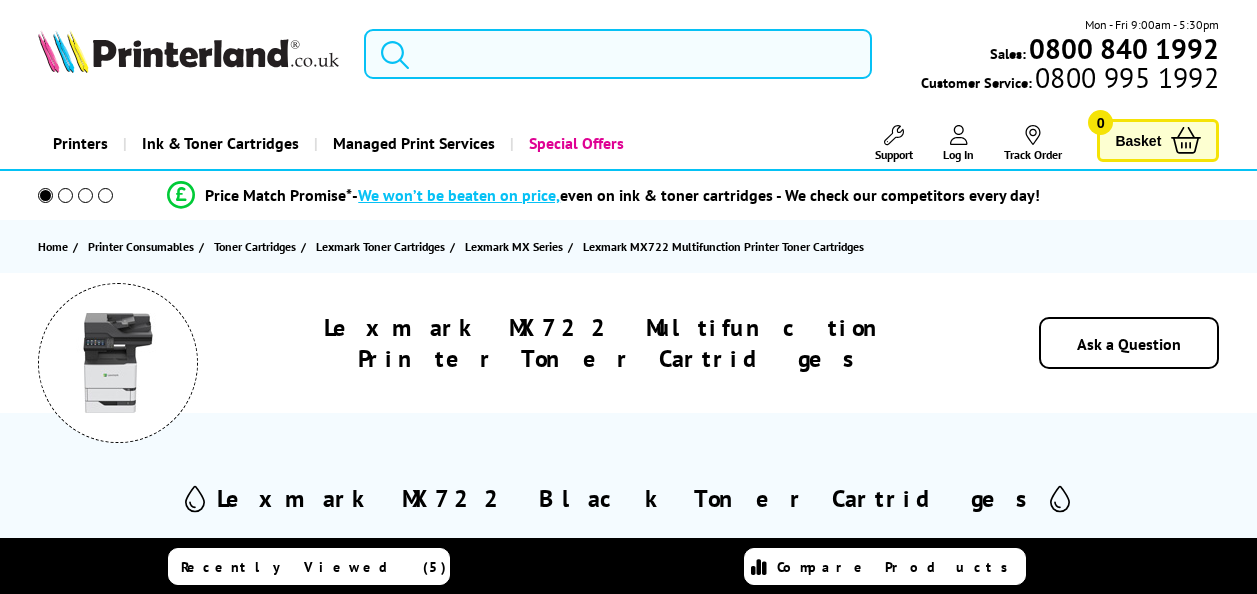 scroll, scrollTop: 0, scrollLeft: 0, axis: both 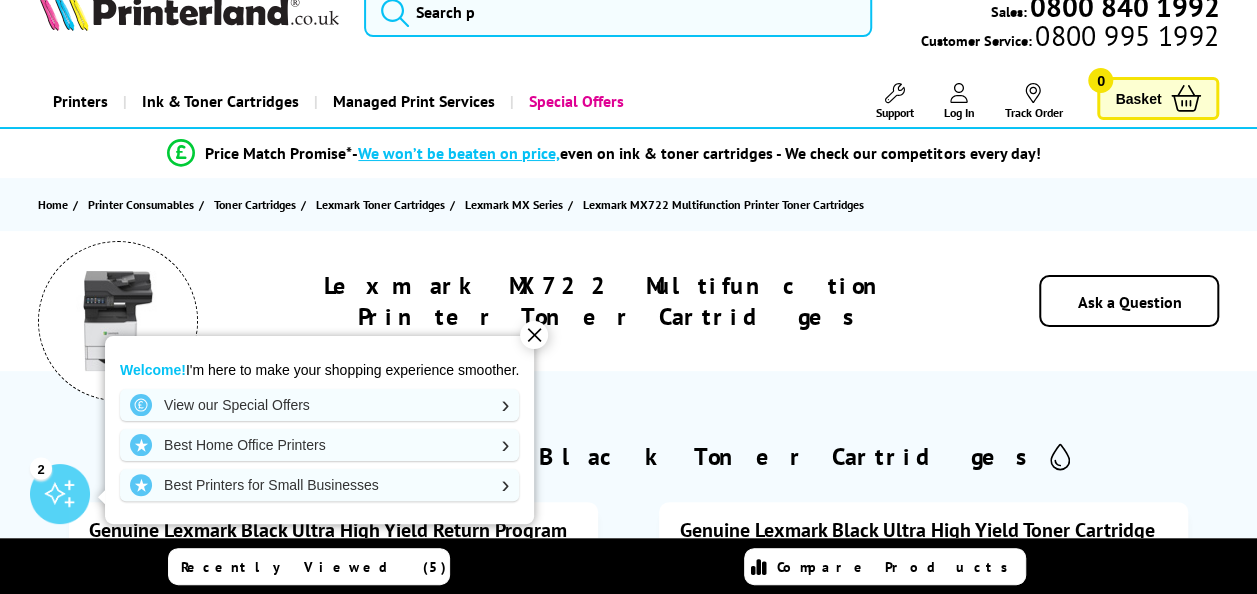 click on "✕" at bounding box center (534, 335) 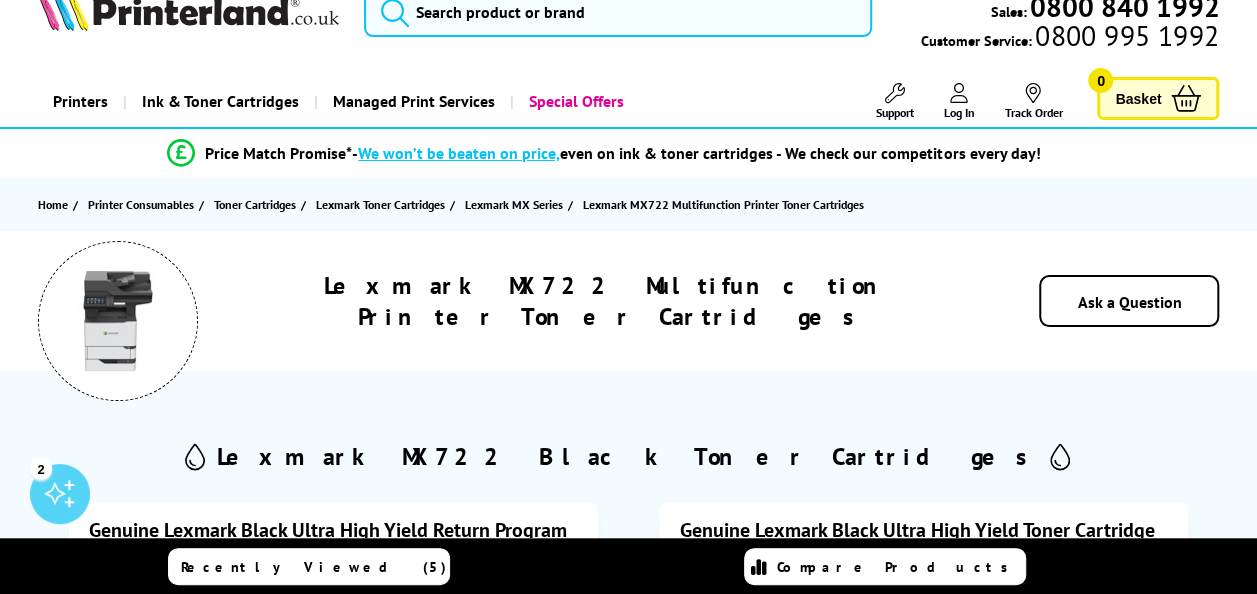 scroll, scrollTop: 64, scrollLeft: 0, axis: vertical 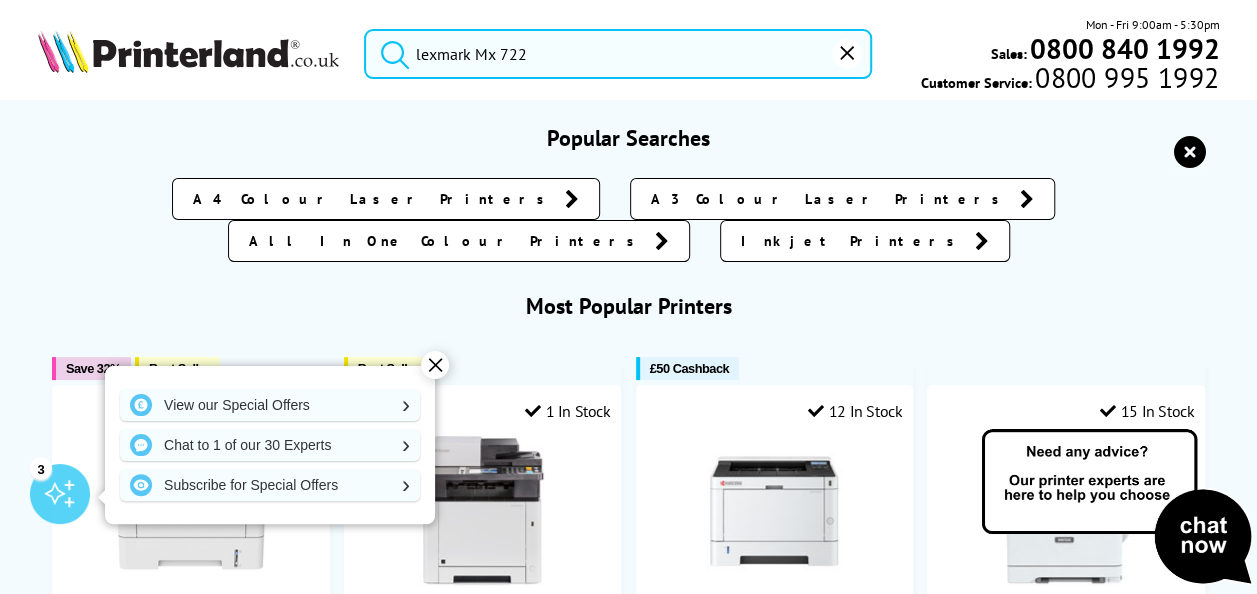 drag, startPoint x: 514, startPoint y: 55, endPoint x: 322, endPoint y: 64, distance: 192.21082 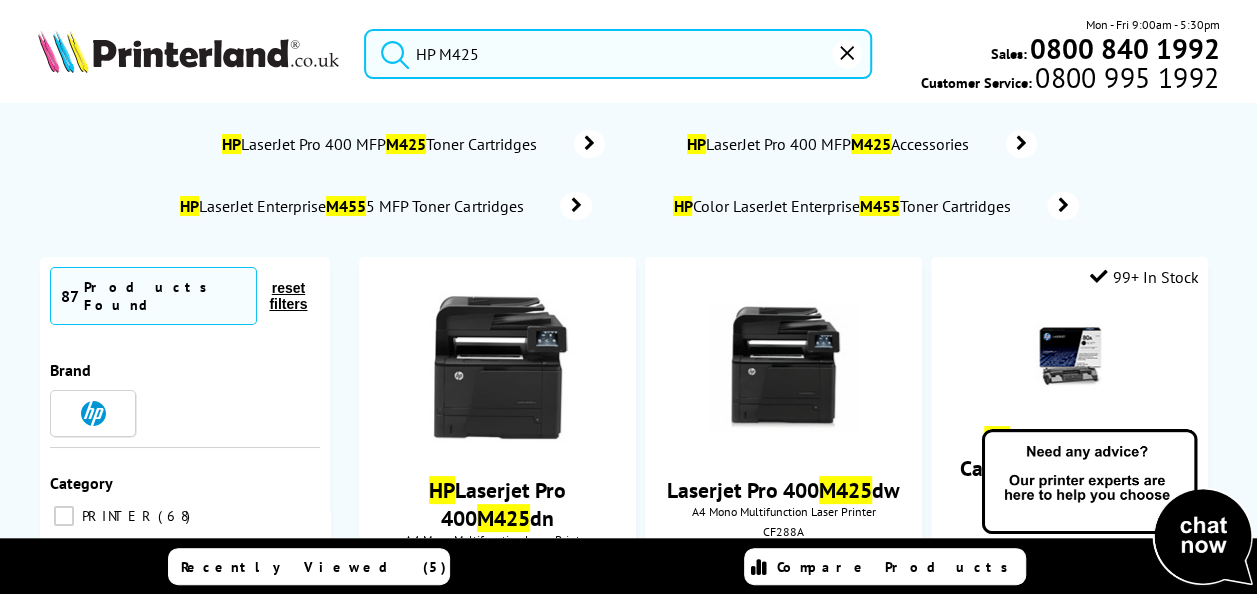 scroll, scrollTop: 519, scrollLeft: 0, axis: vertical 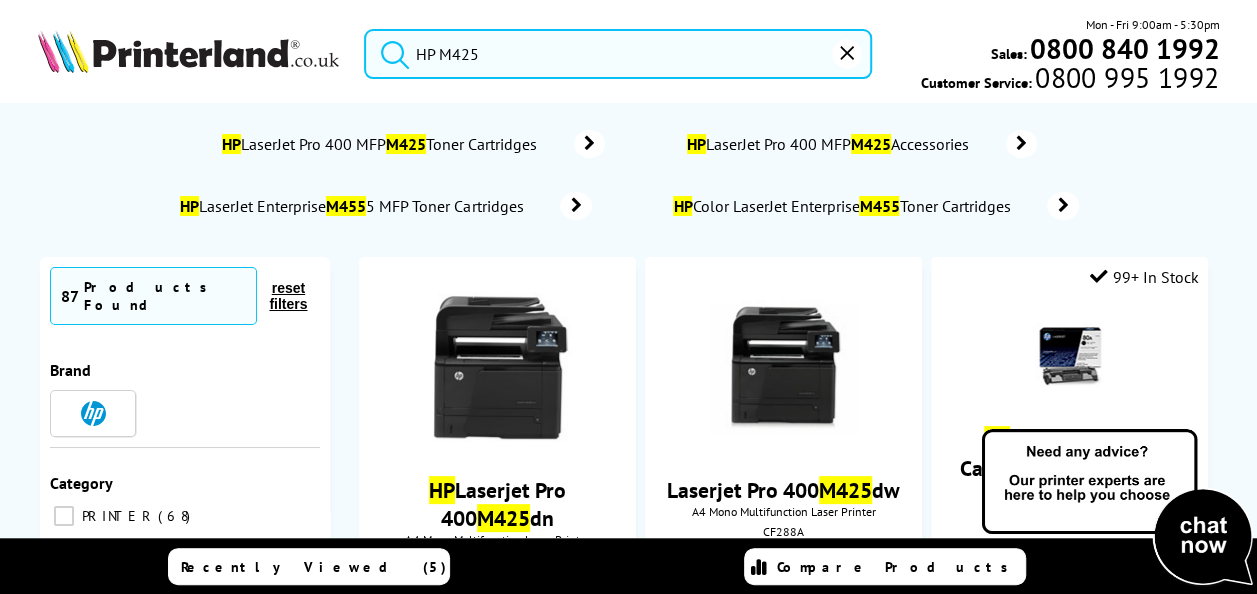 click on "HP M425" at bounding box center [618, 54] 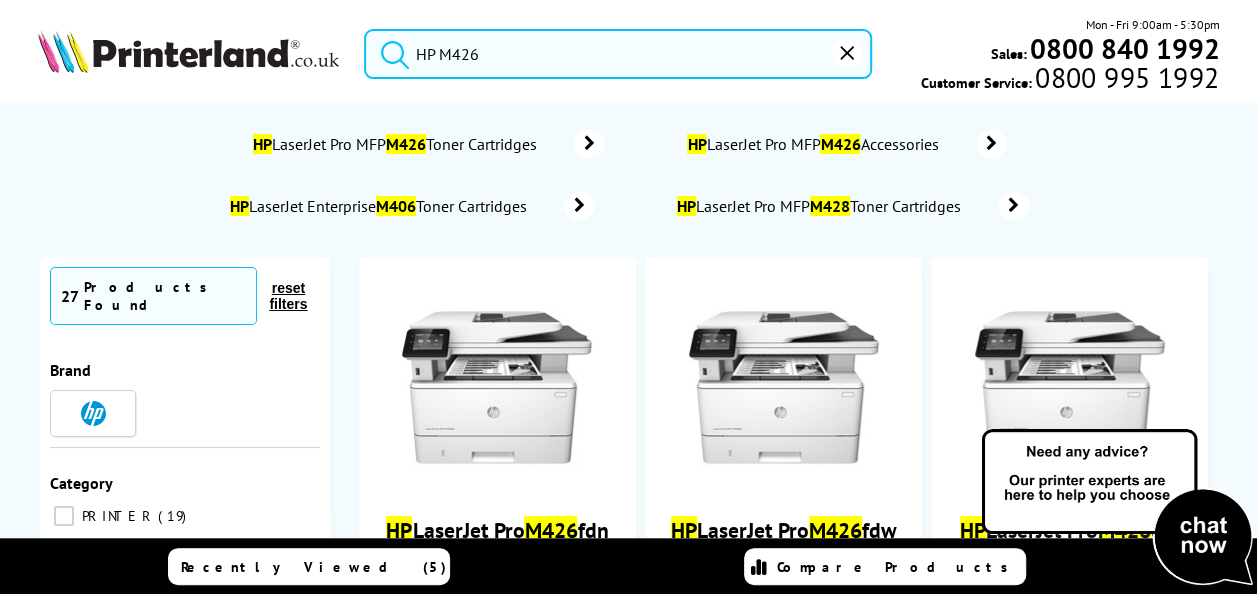 click at bounding box center [390, 51] 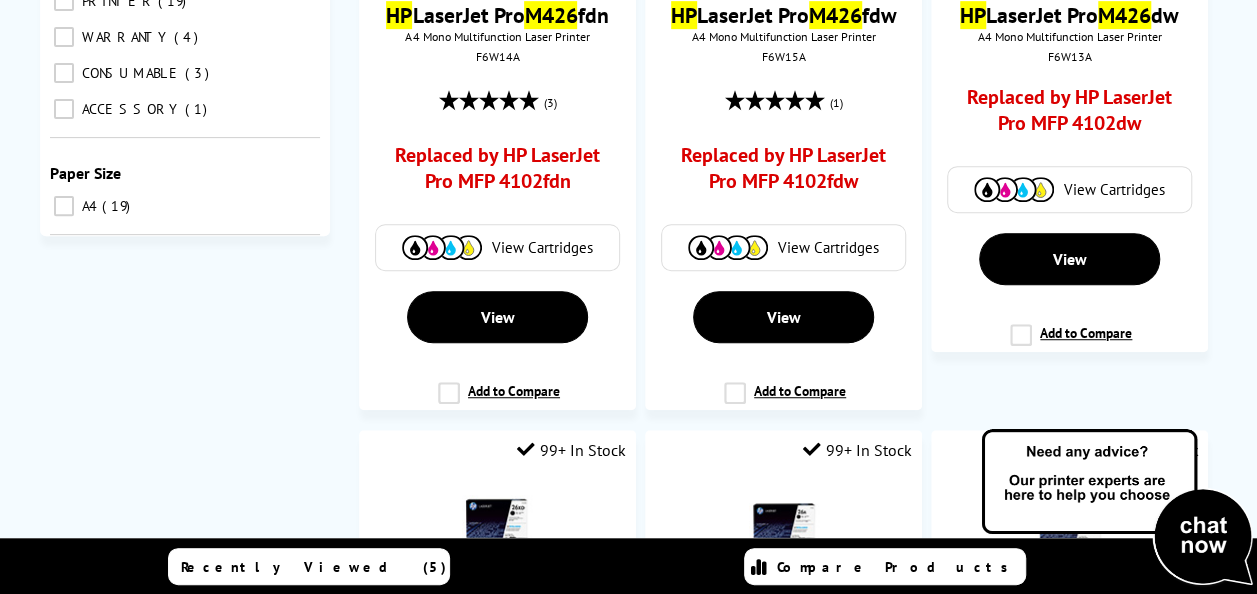 scroll, scrollTop: 519, scrollLeft: 0, axis: vertical 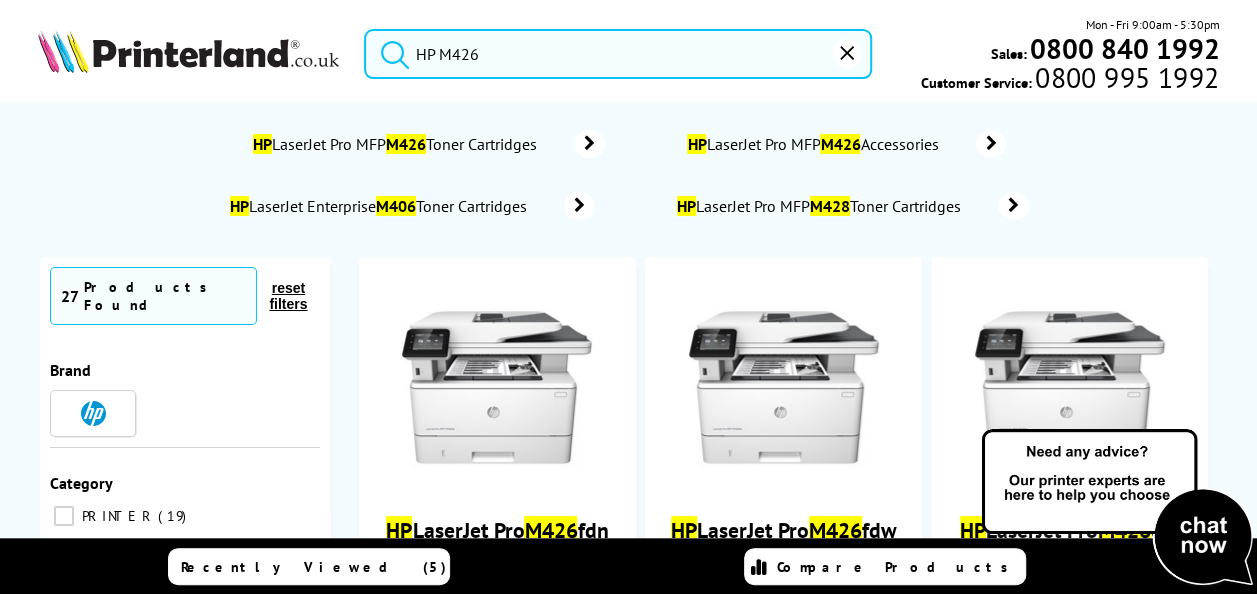 drag, startPoint x: 575, startPoint y: 55, endPoint x: 345, endPoint y: 58, distance: 230.01956 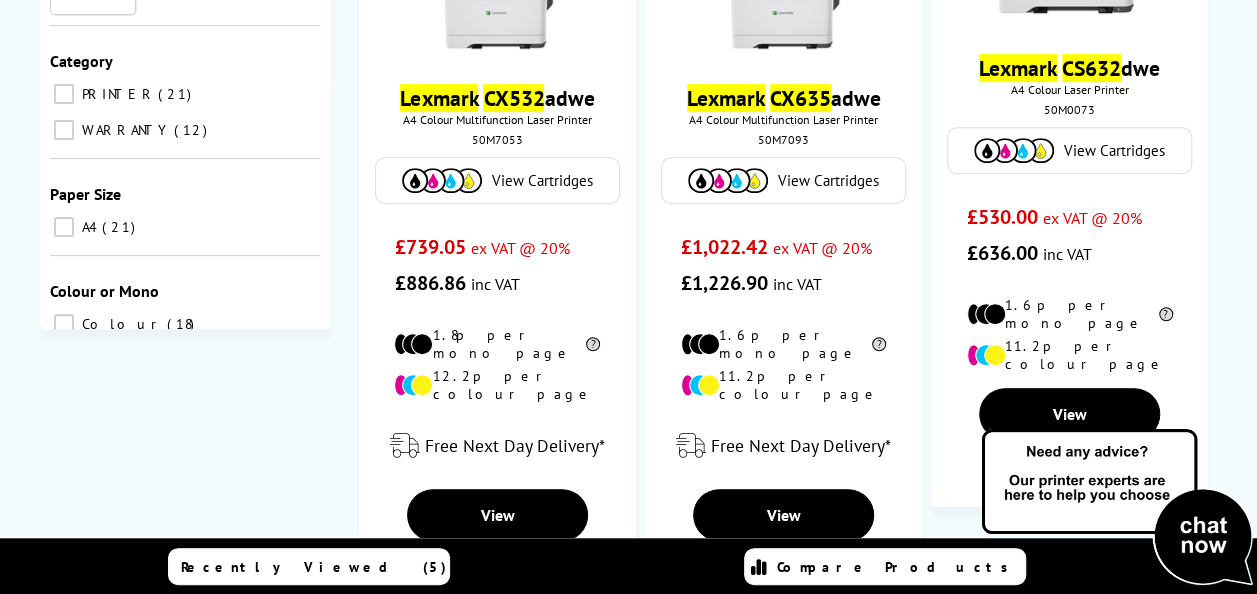 scroll, scrollTop: 450, scrollLeft: 0, axis: vertical 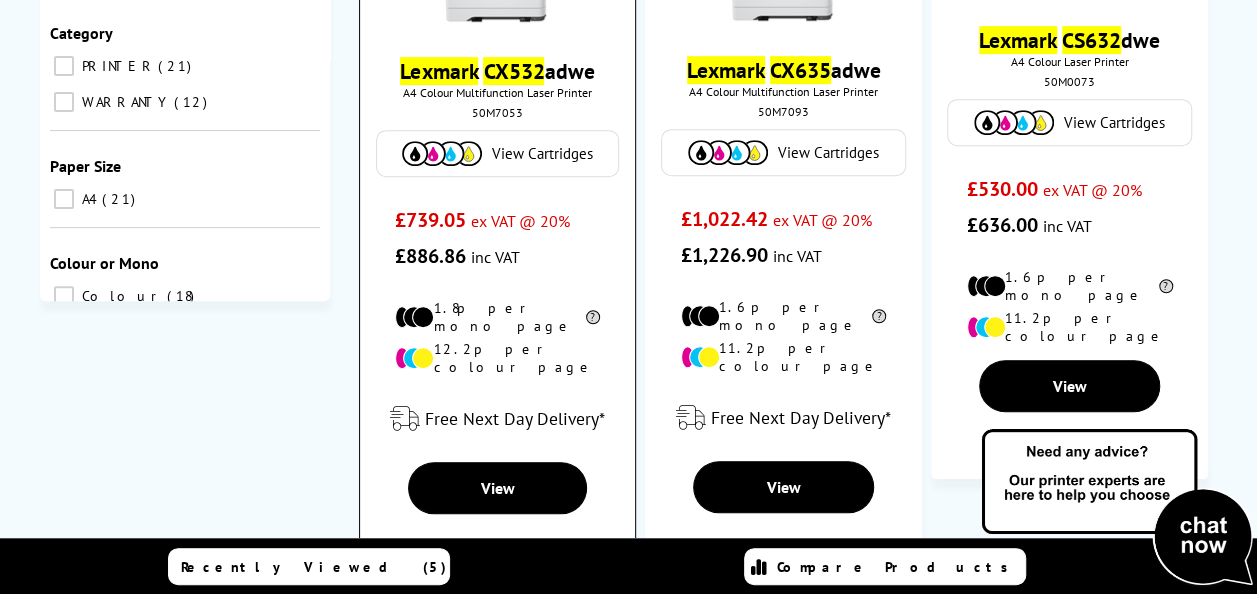 type on "LEXMARK CX632" 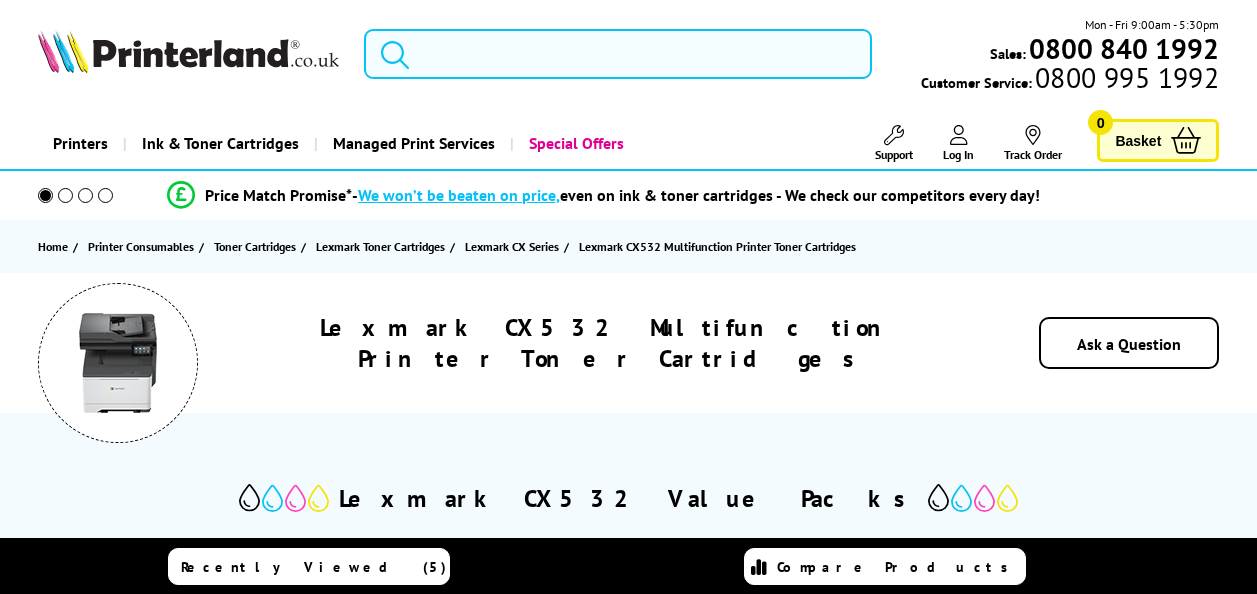 scroll, scrollTop: 0, scrollLeft: 0, axis: both 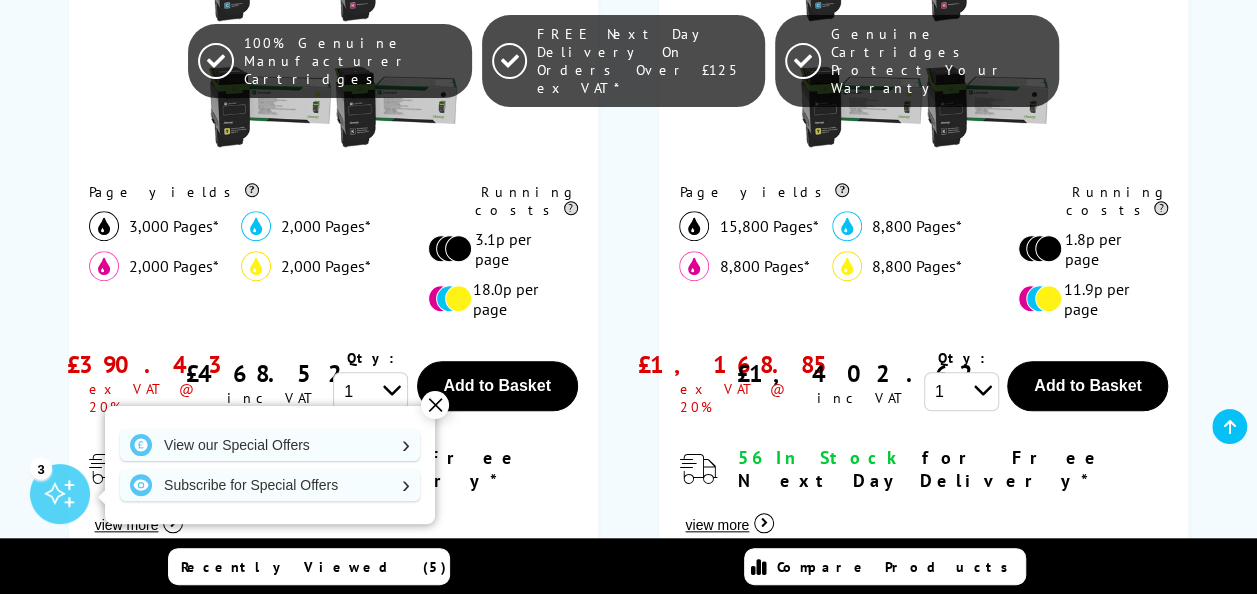 click on "Lexmark CX532 Value Packs
Genuine Lexmark Return Programme Toner Cartridge Value Pack CMY (2K Pages) K (3K Pages)
LEX75M20VAL
Page yields
3,000 Pages*  2,000 Pages*" at bounding box center [628, 4057] 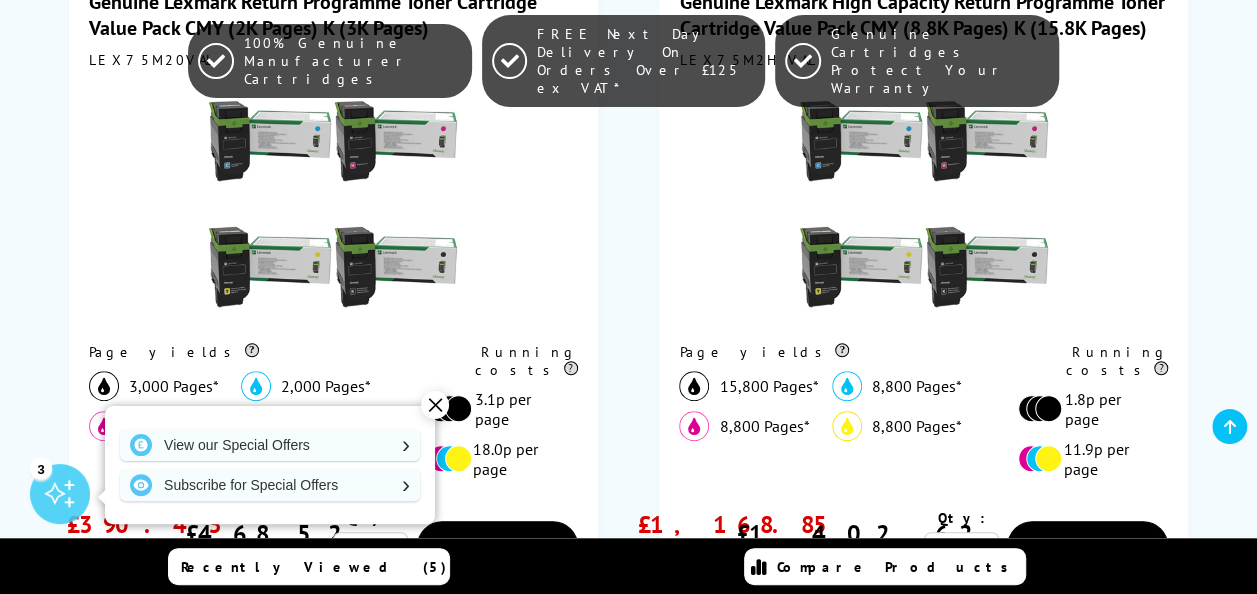 scroll, scrollTop: 623, scrollLeft: 0, axis: vertical 